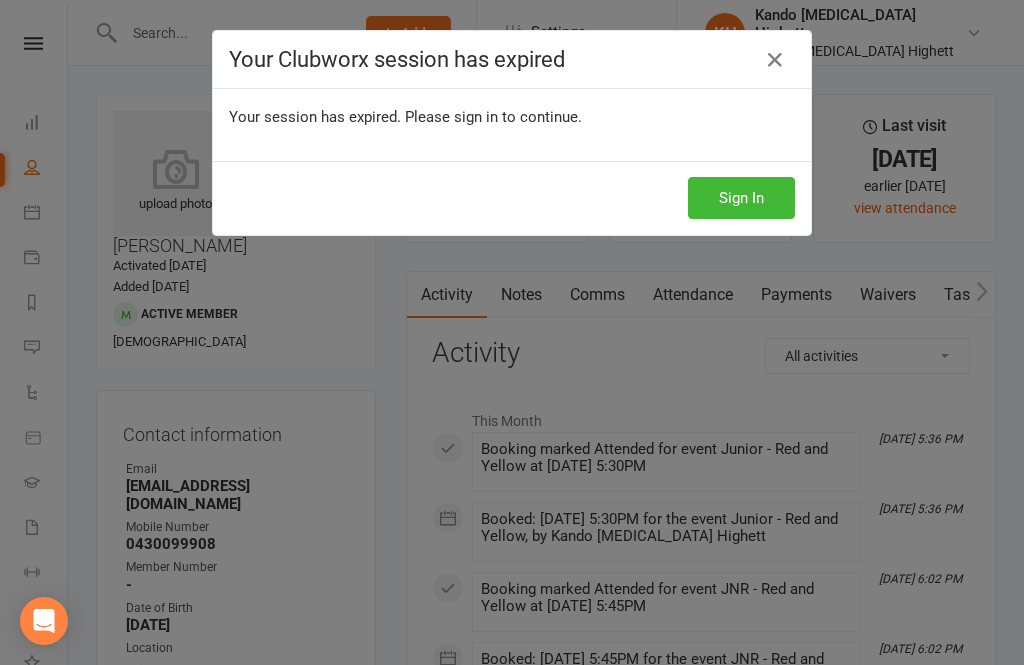 scroll, scrollTop: 0, scrollLeft: 0, axis: both 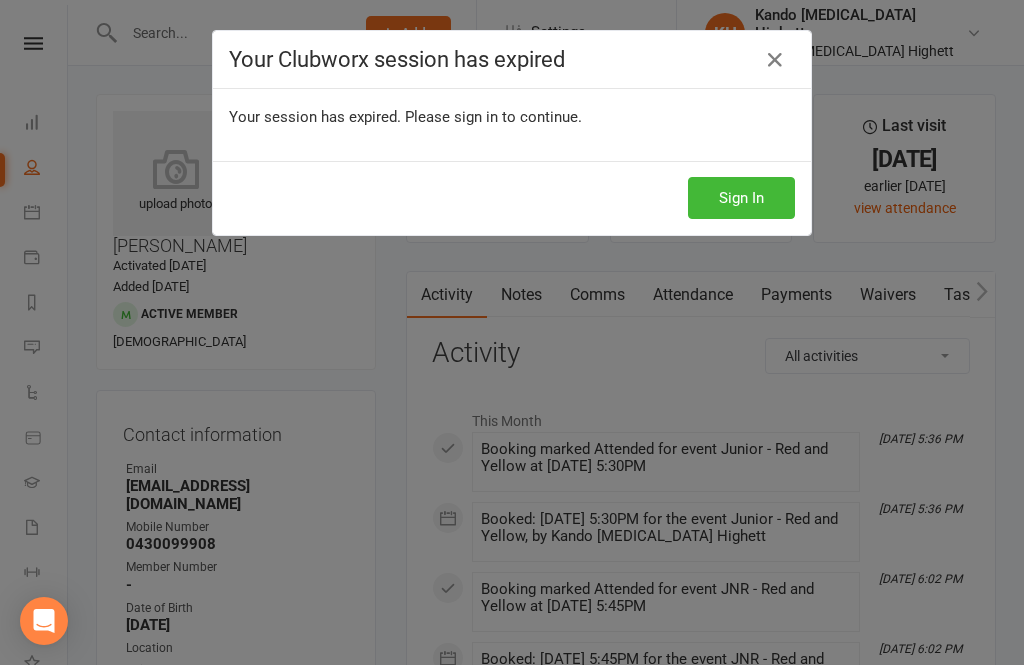 click on "Your Clubworx session has expired Your session has expired. Please sign in to continue. Sign In" at bounding box center [512, 332] 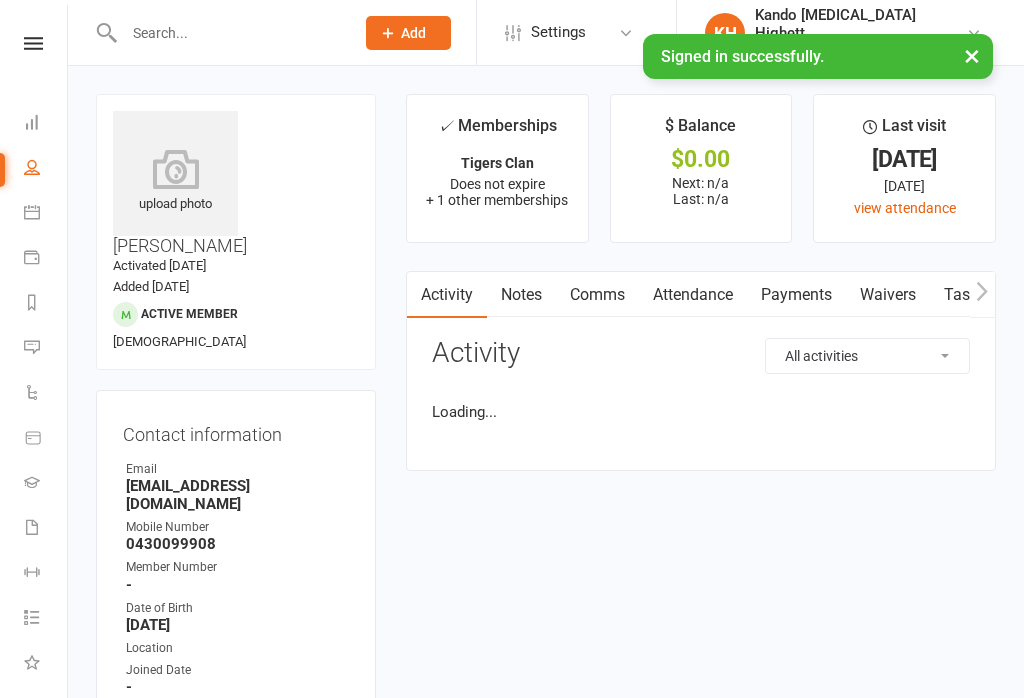 scroll, scrollTop: 0, scrollLeft: 0, axis: both 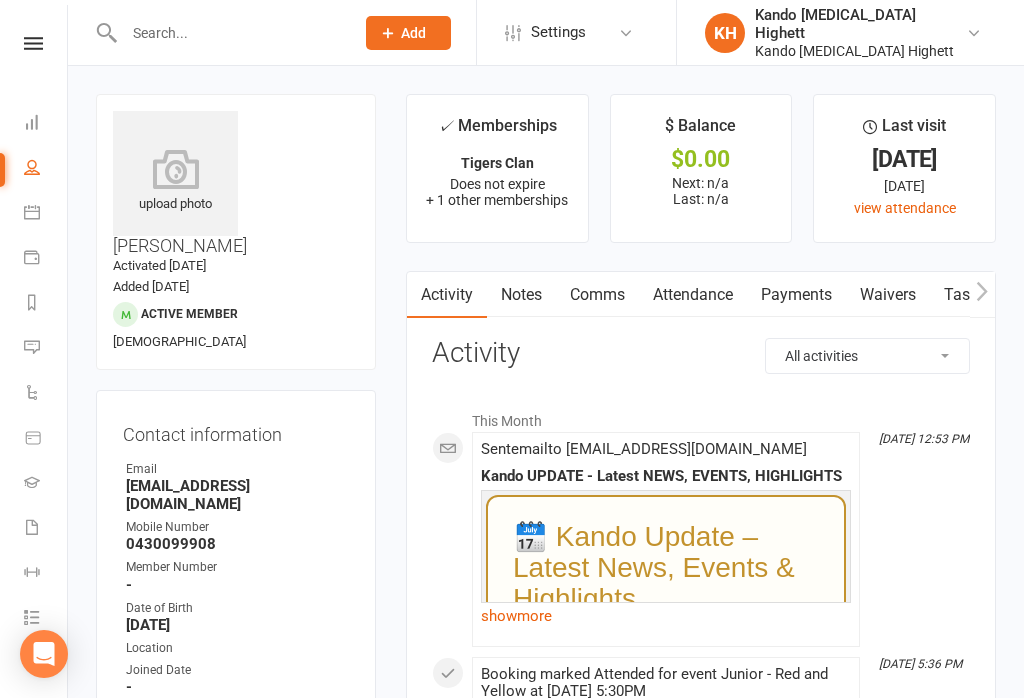click at bounding box center (33, 43) 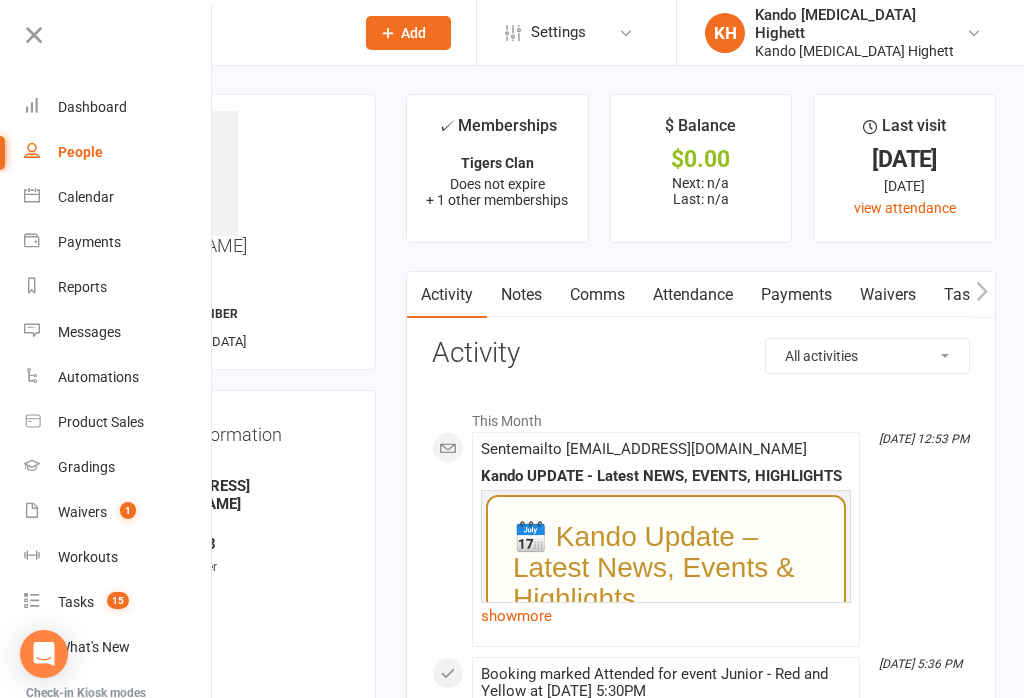 click on "Dashboard" at bounding box center (92, 107) 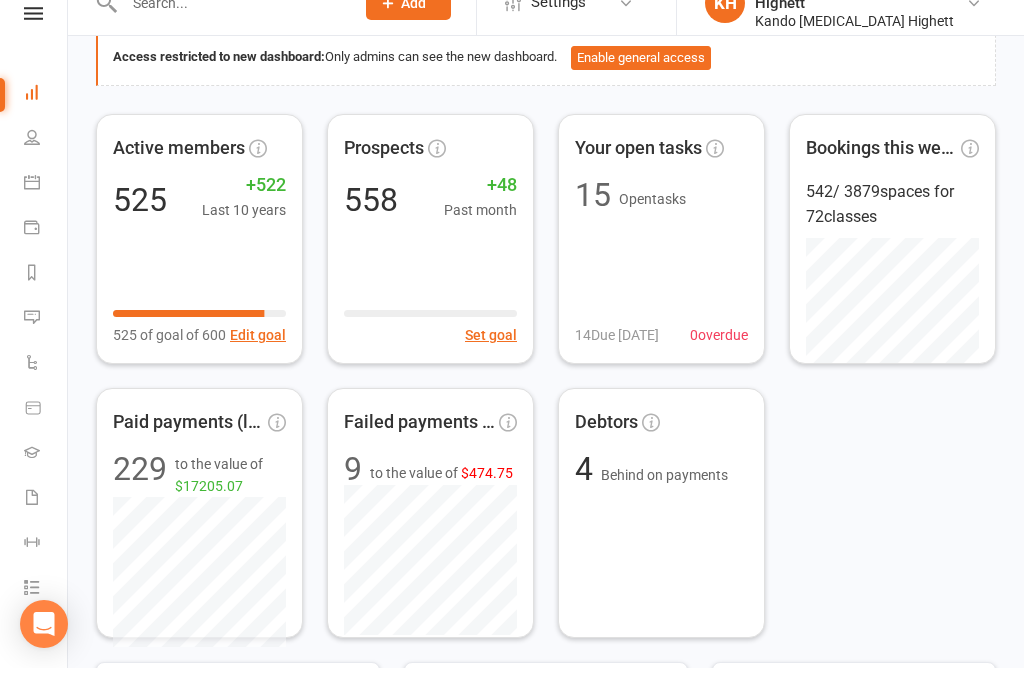 scroll, scrollTop: 135, scrollLeft: 0, axis: vertical 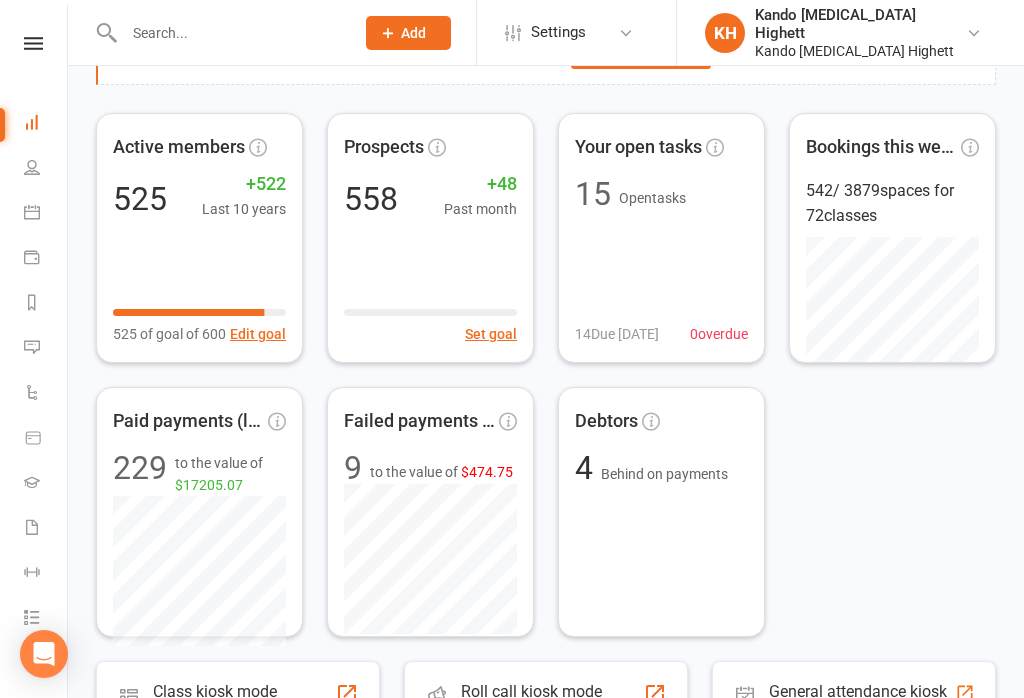 click on "Calendar" at bounding box center (33, 214) 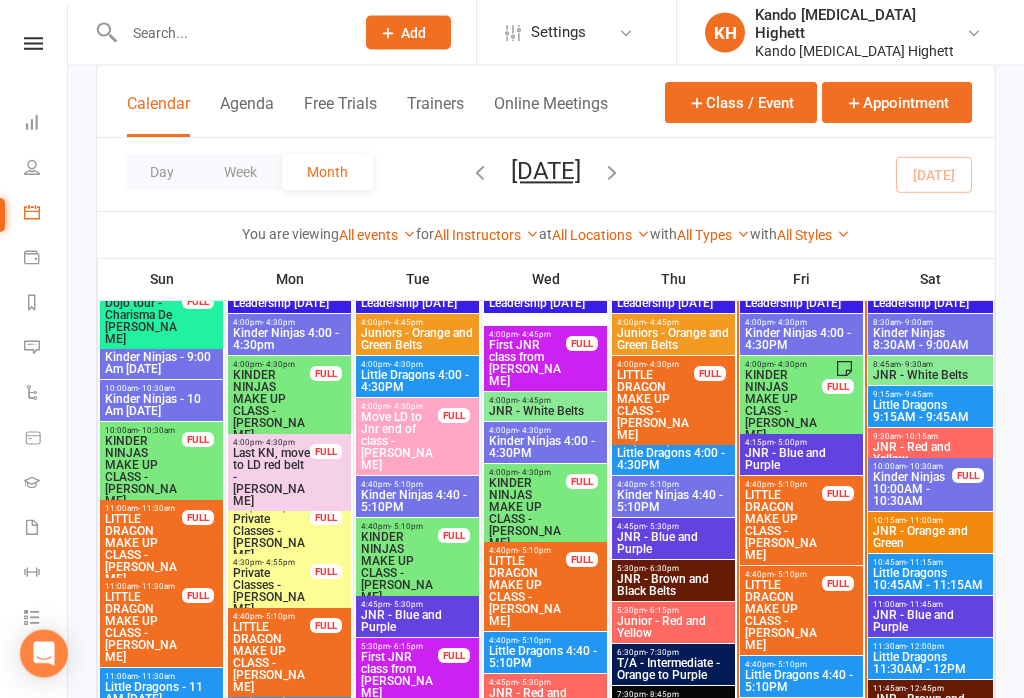 scroll, scrollTop: 1088, scrollLeft: 0, axis: vertical 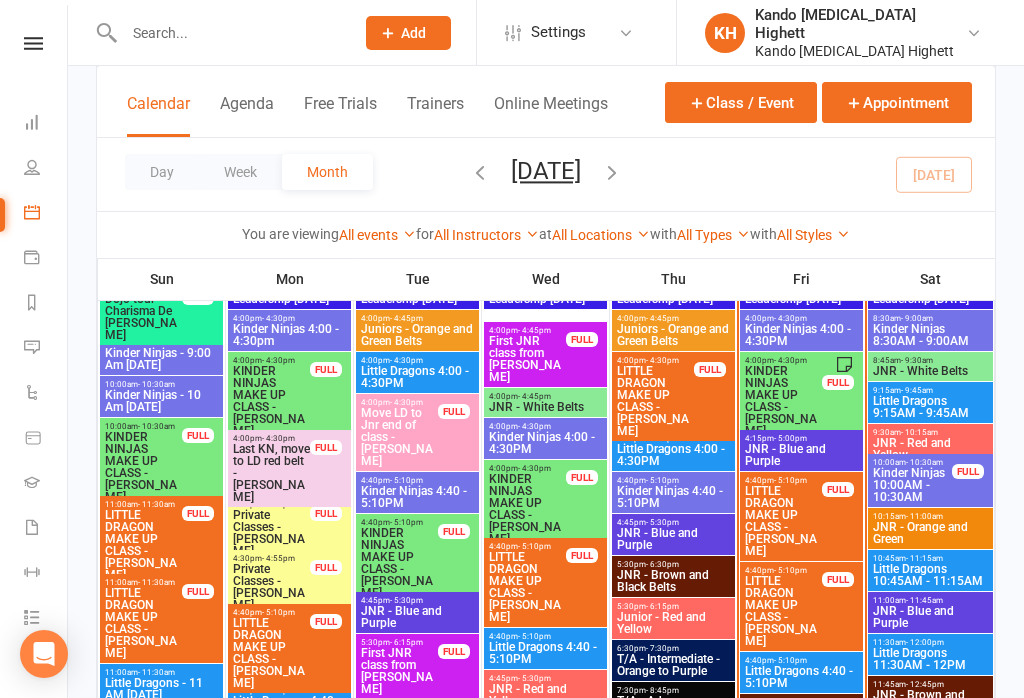 click on "Kinder Ninjas 4:00 - 4:30PM" at bounding box center [801, 335] 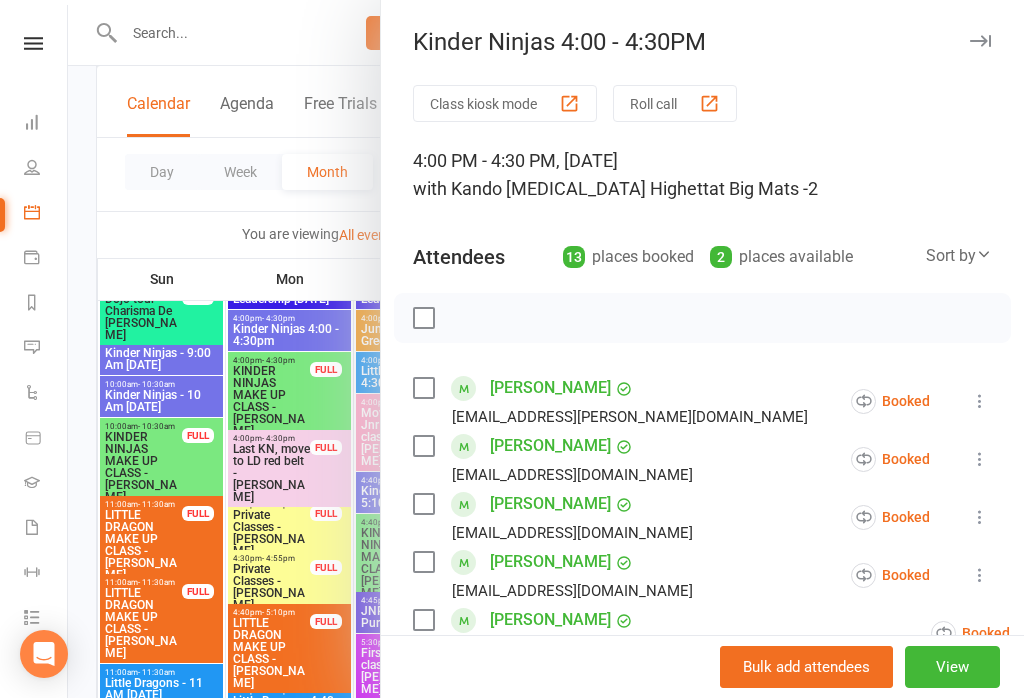 scroll, scrollTop: 0, scrollLeft: 0, axis: both 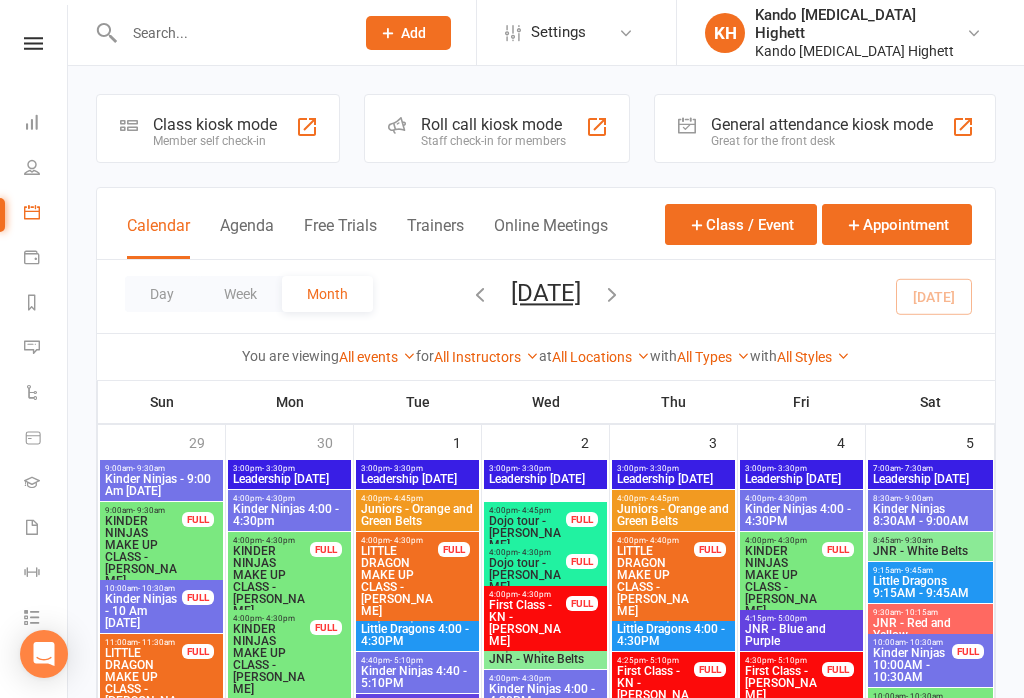 click at bounding box center (597, 127) 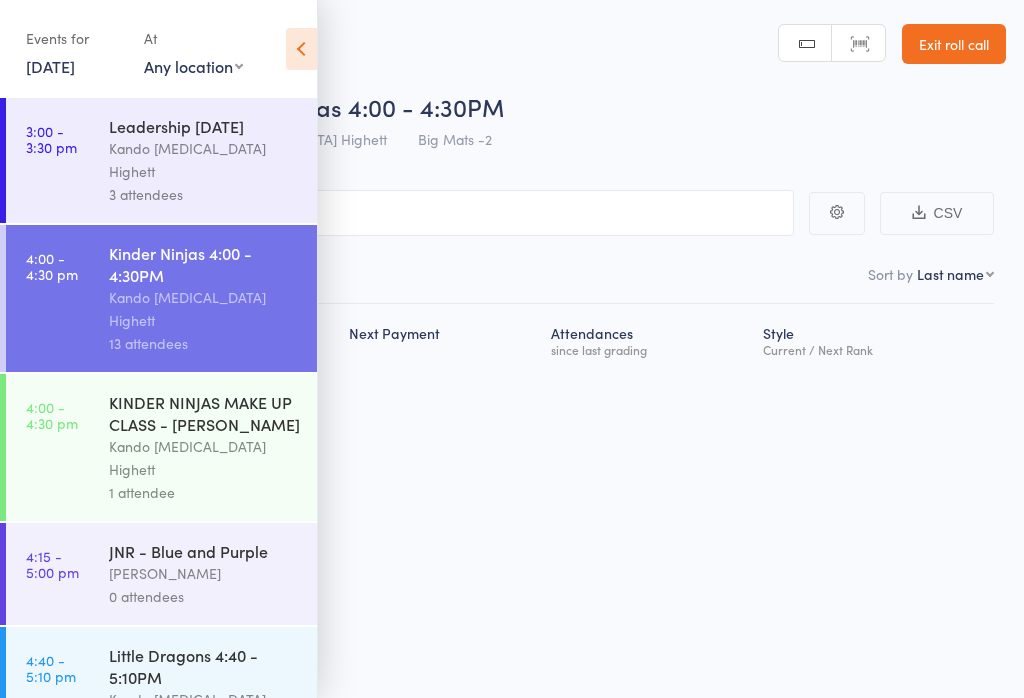 scroll, scrollTop: 0, scrollLeft: 0, axis: both 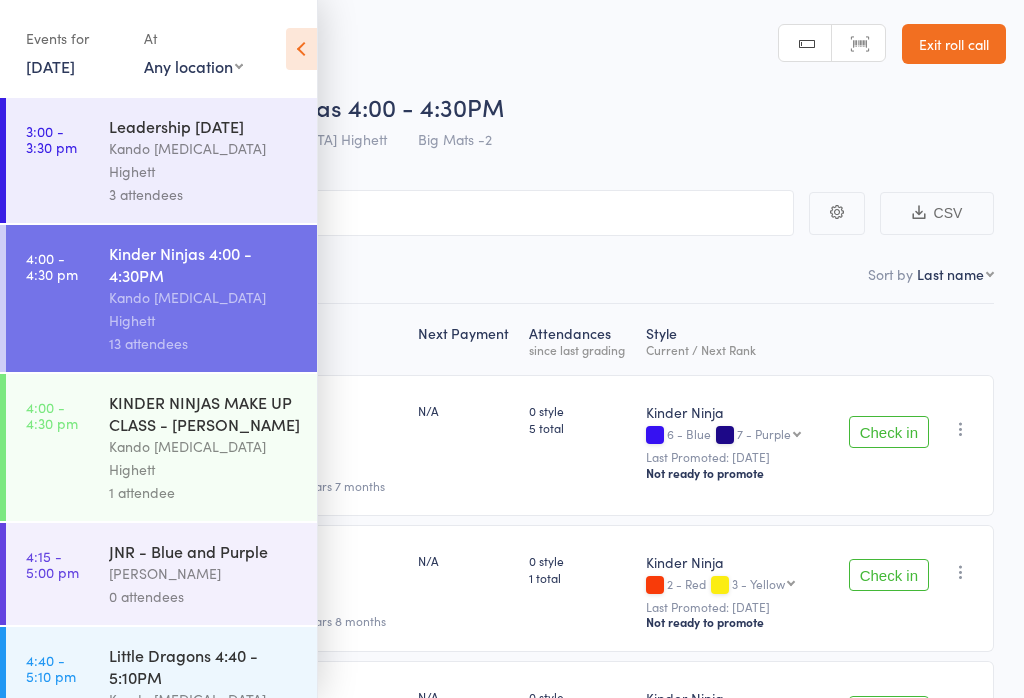 click at bounding box center (301, 49) 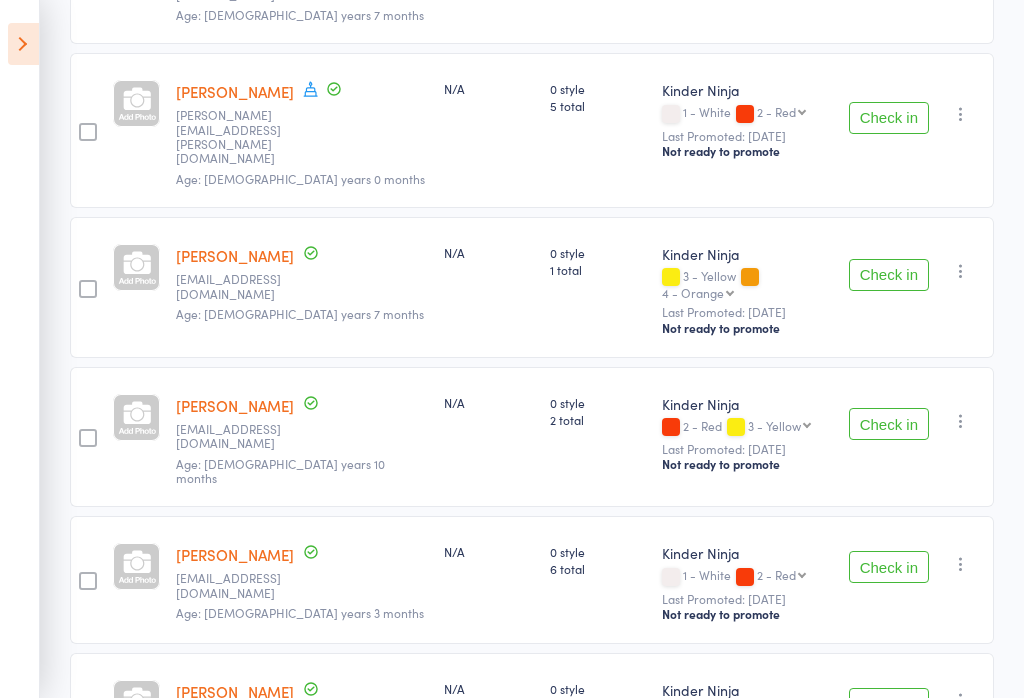 scroll, scrollTop: 1067, scrollLeft: 0, axis: vertical 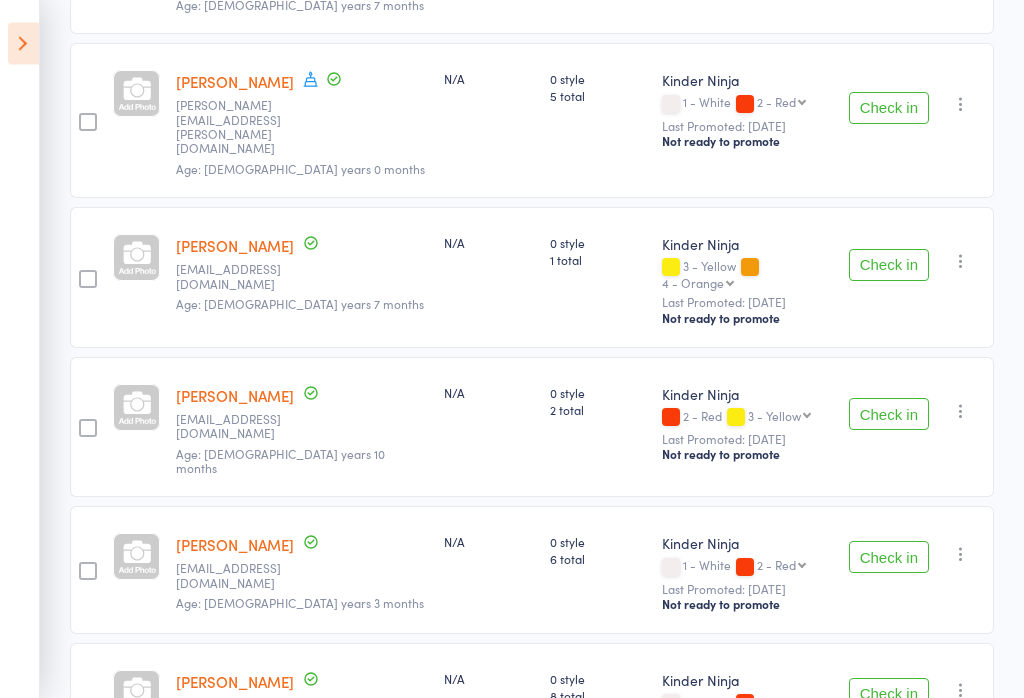 click at bounding box center [961, 412] 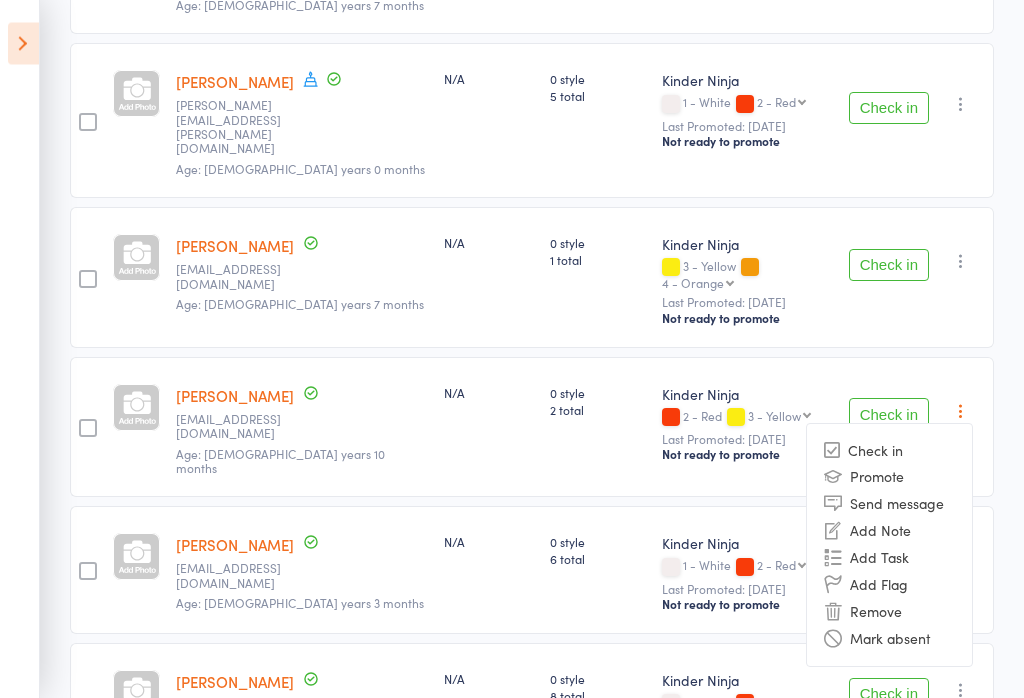 scroll, scrollTop: 1068, scrollLeft: 0, axis: vertical 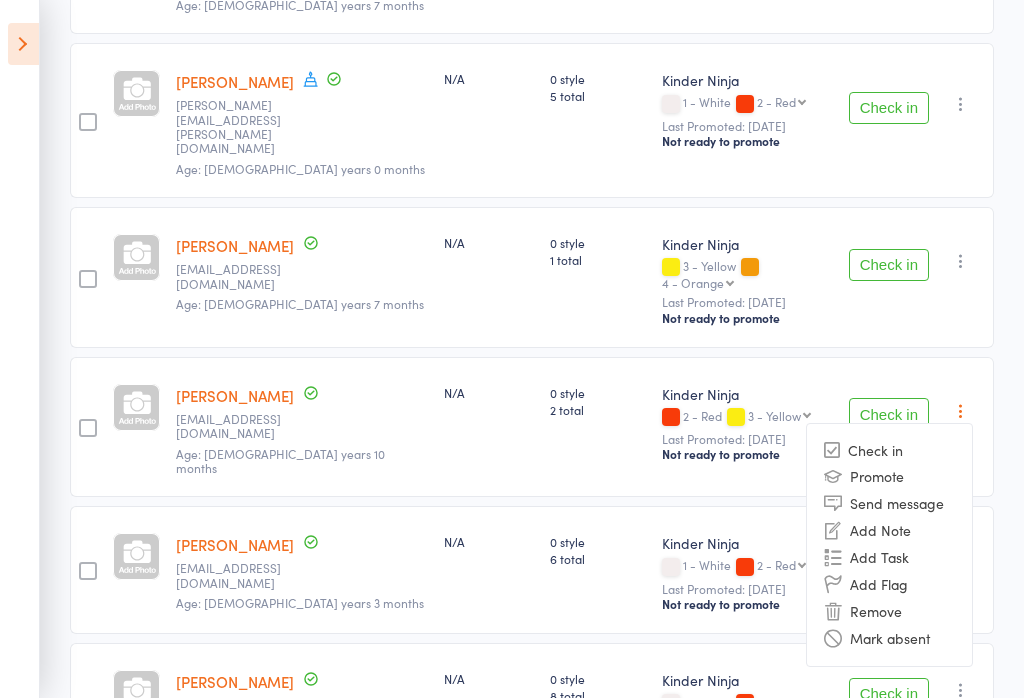 click on "CSV
Checked in  0 Waiting to check in  13
Sort by   Last name First name Last name Birthday today? Behind on payments? Check in time Next payment date Next payment amount Membership name Membership expires Ready to grade Style and Rank Style attendance count All attendance count Last Promoted Next Payment Atten­dances since last grading Style Current / Next Rank Aiden Barbu    barbuu.adriann@gmail.com Age: 4 years 7 months N/A 0 style 5 total Kinder Ninja 6 - Blue  7 - Purple  7 - Purple 8 - Brown Last Promoted: Jun 10, 2025 Not ready to promote Check in Check in Promote Send message Add Note Add Task Add Flag Remove Mark absent
Eddie Davis-White    georgiageorgiawhite@hotmail.com Age: 4 years 8 months N/A 0 style 1 total Kinder Ninja 2 -  Red  3 - Yellow  3 - Yellow 4 - Orange 5 - Green 6 - Blue 7 - Purple 8 - Brown Last Promoted: Jun 22, 2025 Not ready to promote Check in Check in Promote Send message Add Note Add Task Add Flag Remove Mark absent
Marcel Dutka    Sweet_yanelle@hotmail.com N/A" at bounding box center (512, 200) 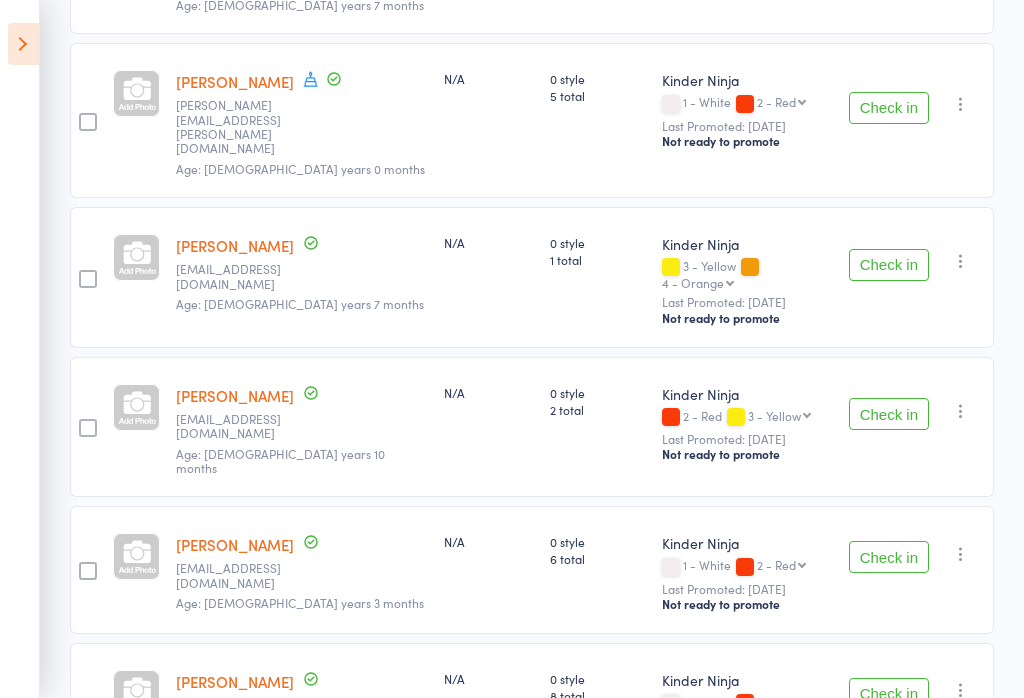 click on "Check in" at bounding box center (889, 694) 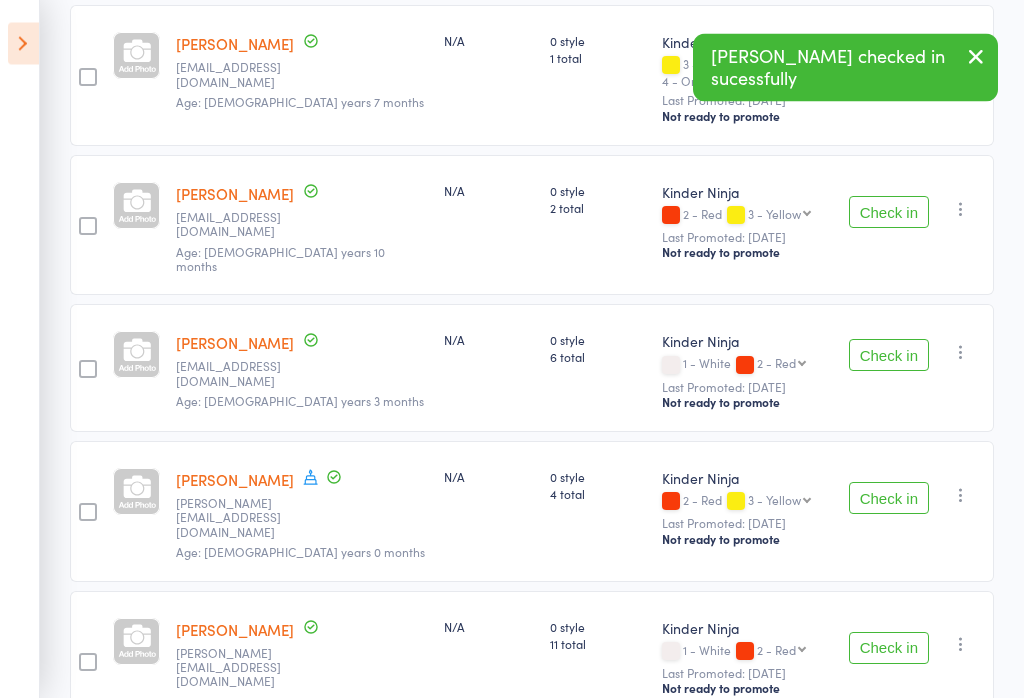 scroll, scrollTop: 1270, scrollLeft: 0, axis: vertical 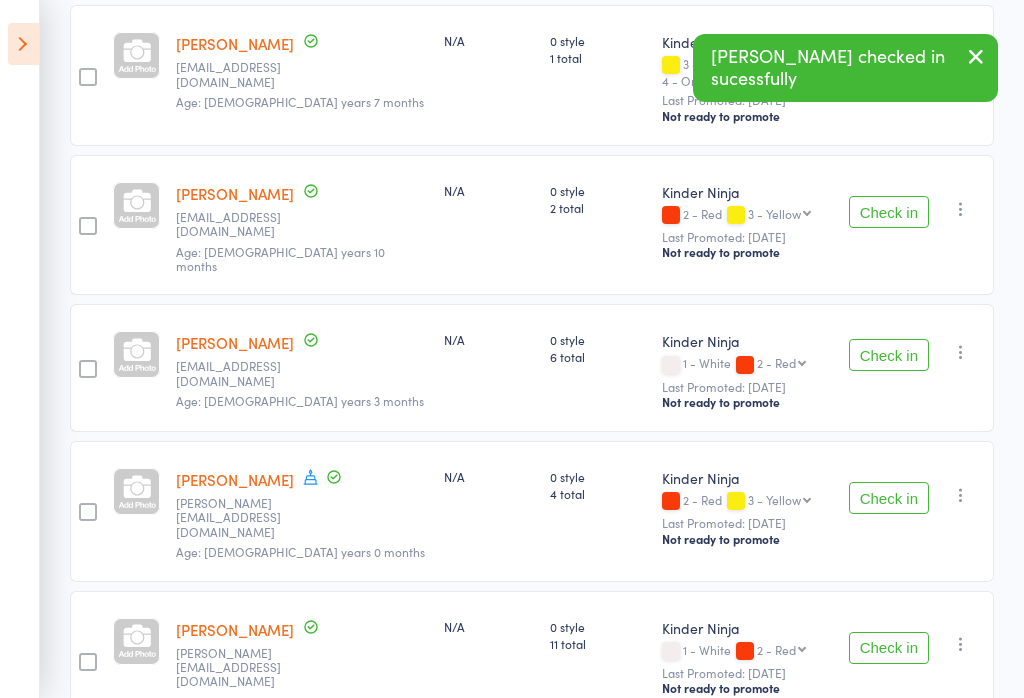 click on "Check in" at bounding box center [889, 498] 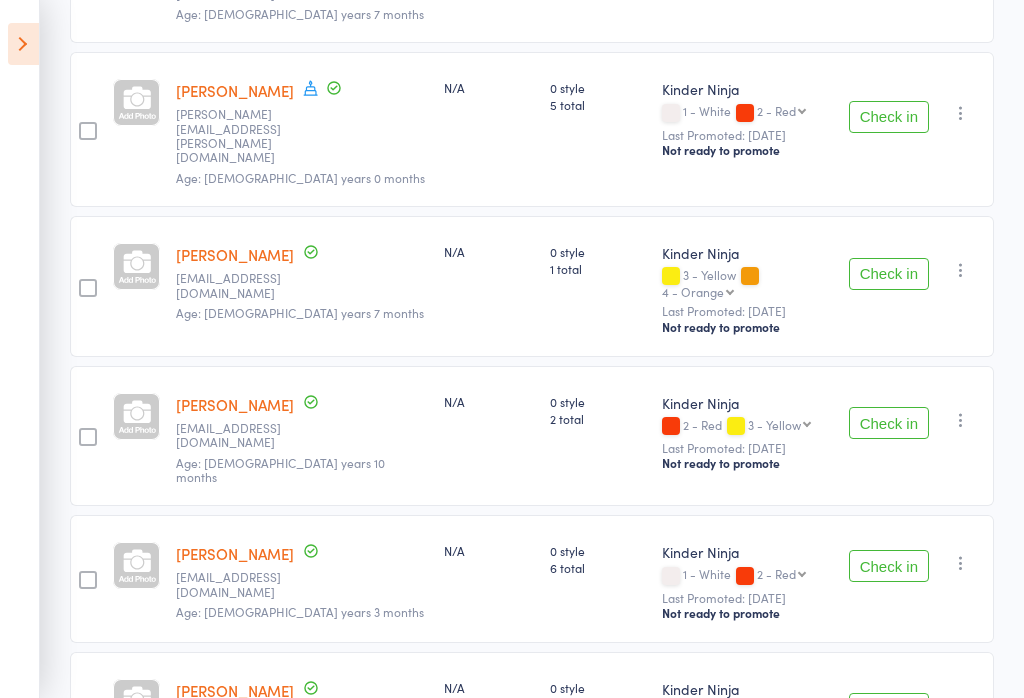 scroll, scrollTop: 1047, scrollLeft: 0, axis: vertical 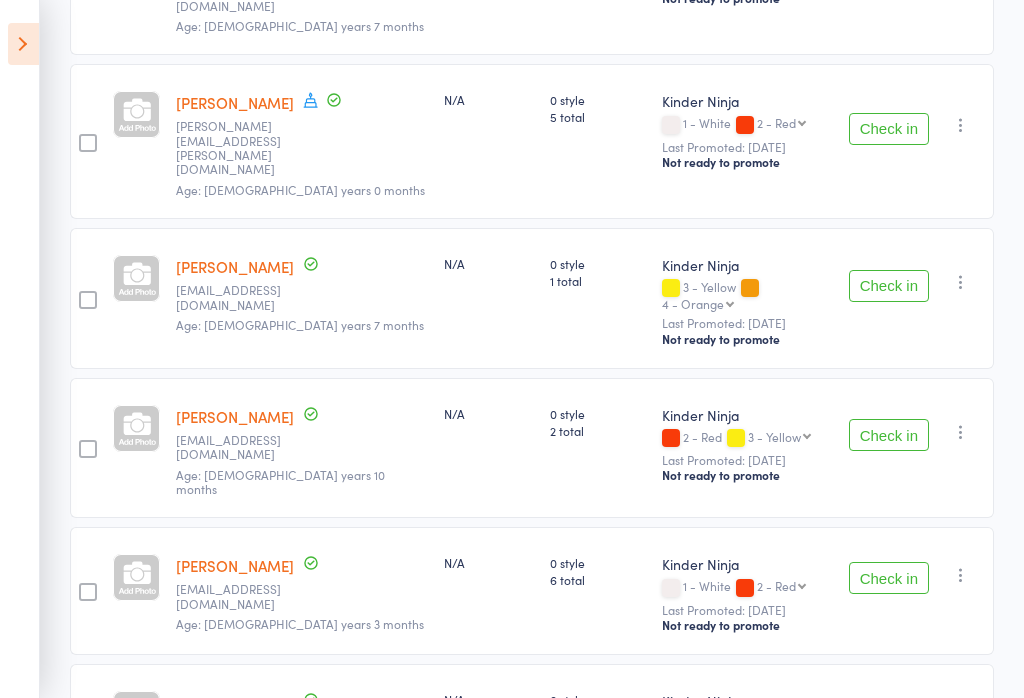 click at bounding box center (23, 44) 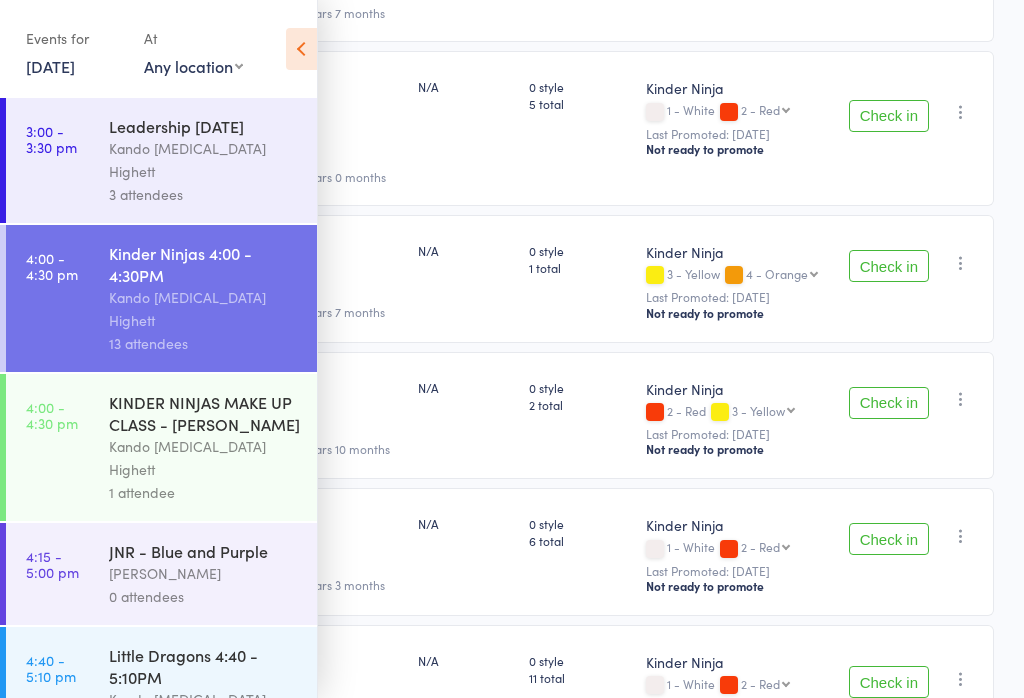 click on "11 Jul, 2025" at bounding box center (50, 66) 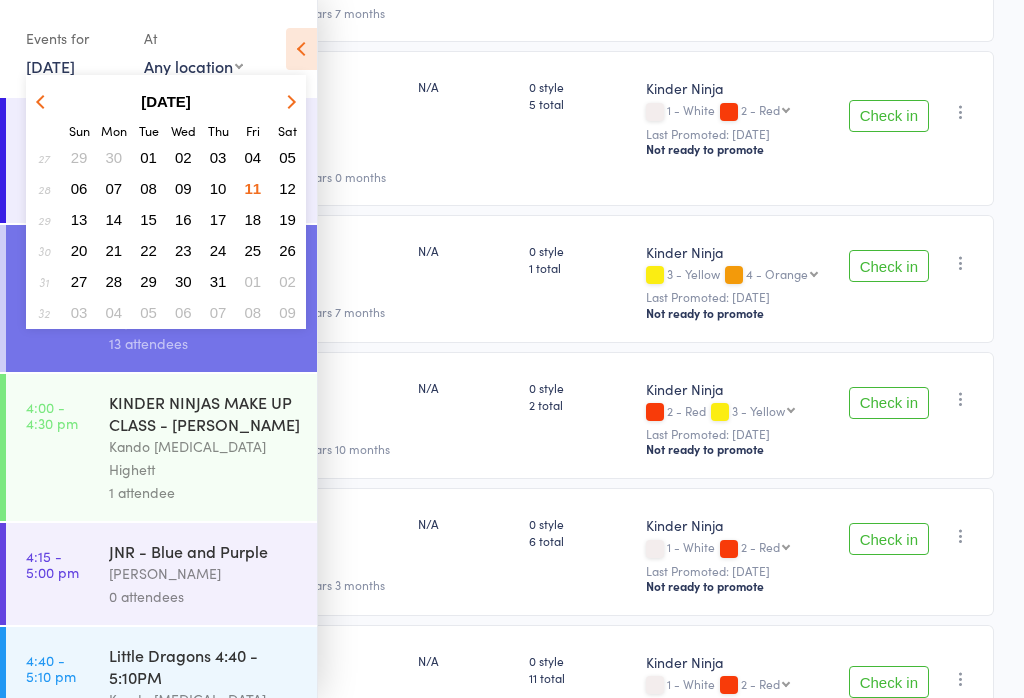 click on "10" at bounding box center (218, 188) 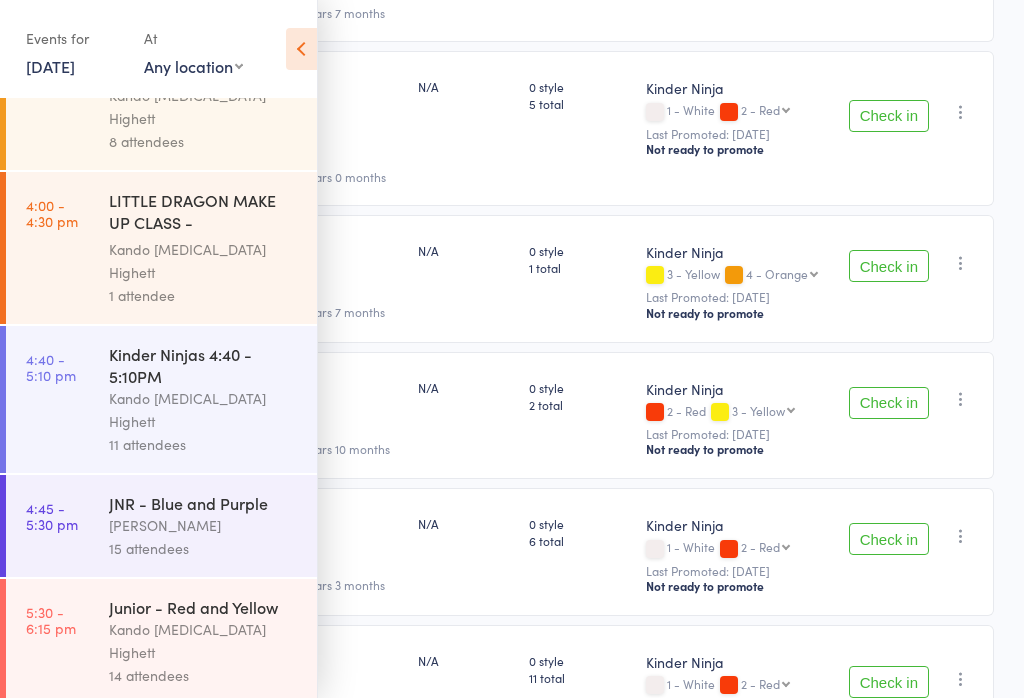 scroll, scrollTop: 354, scrollLeft: 0, axis: vertical 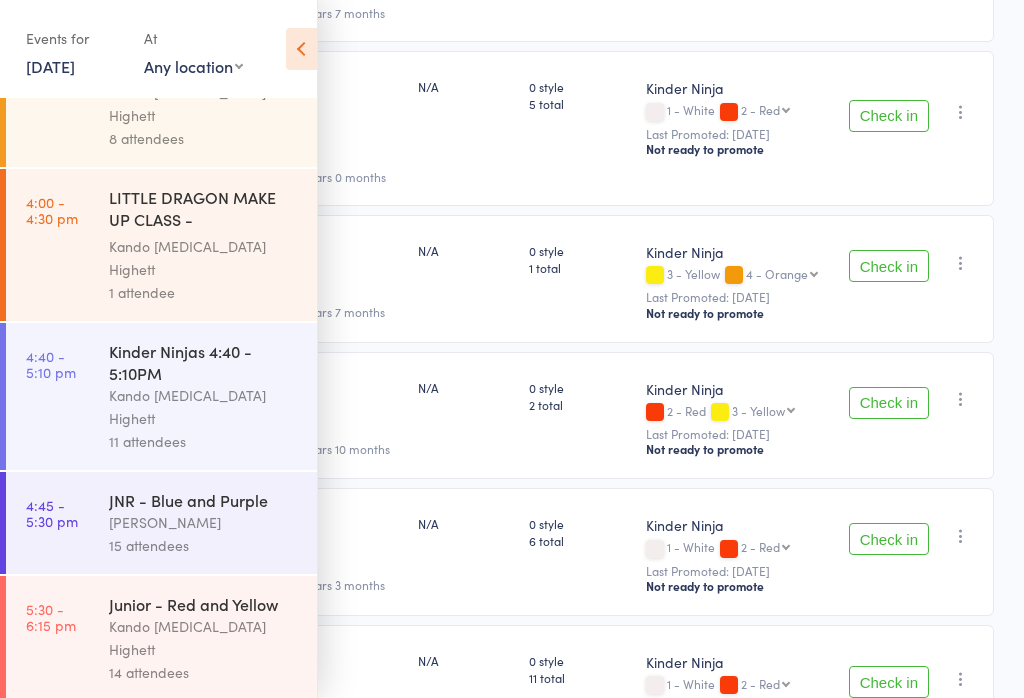 click on "Kinder Ninjas 4:40 - 5:10PM" at bounding box center (204, 362) 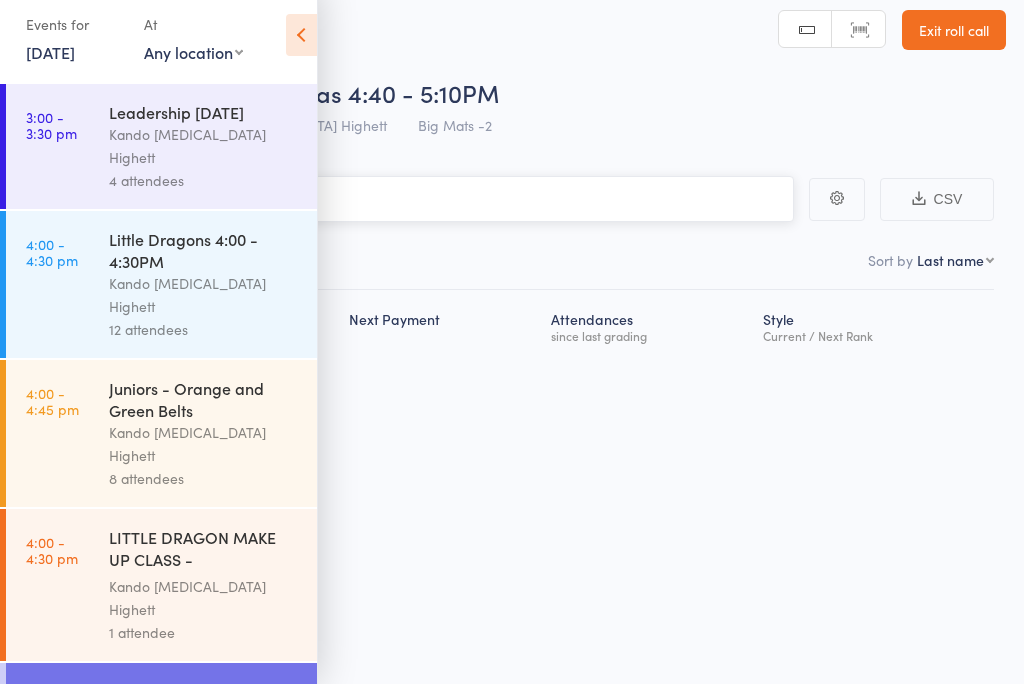 scroll, scrollTop: 14, scrollLeft: 0, axis: vertical 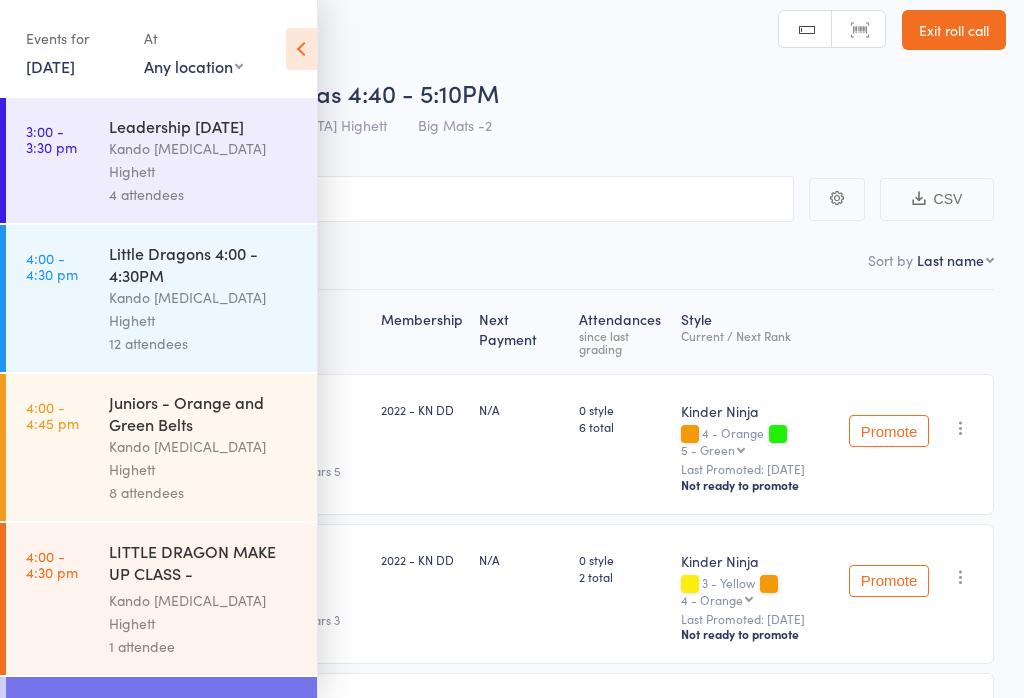 click at bounding box center [301, 49] 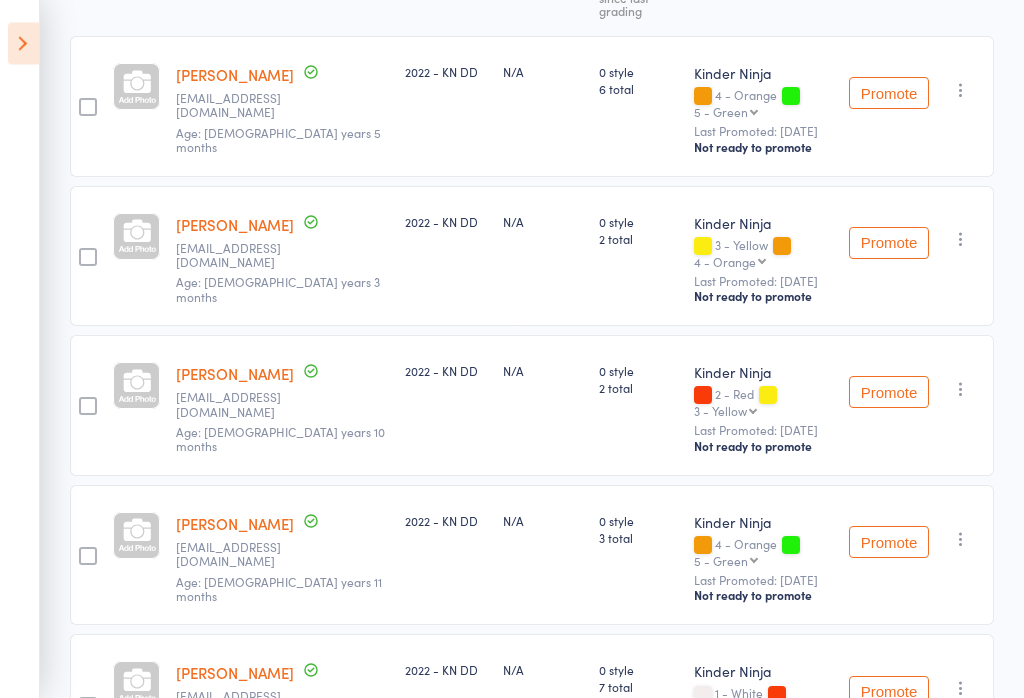 scroll, scrollTop: 415, scrollLeft: 0, axis: vertical 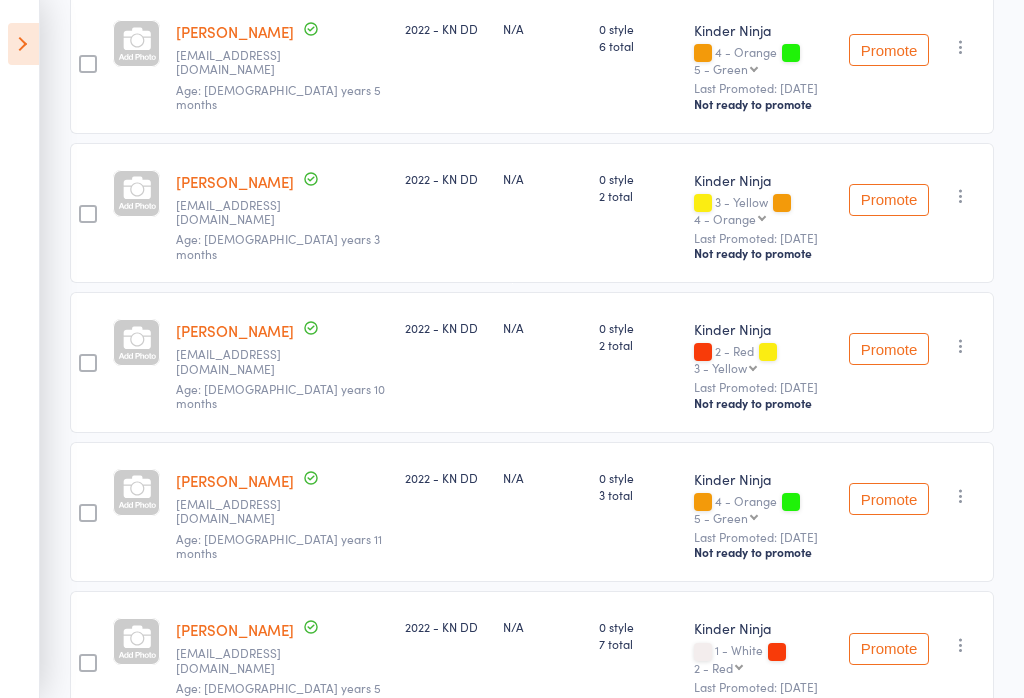click at bounding box center (23, 44) 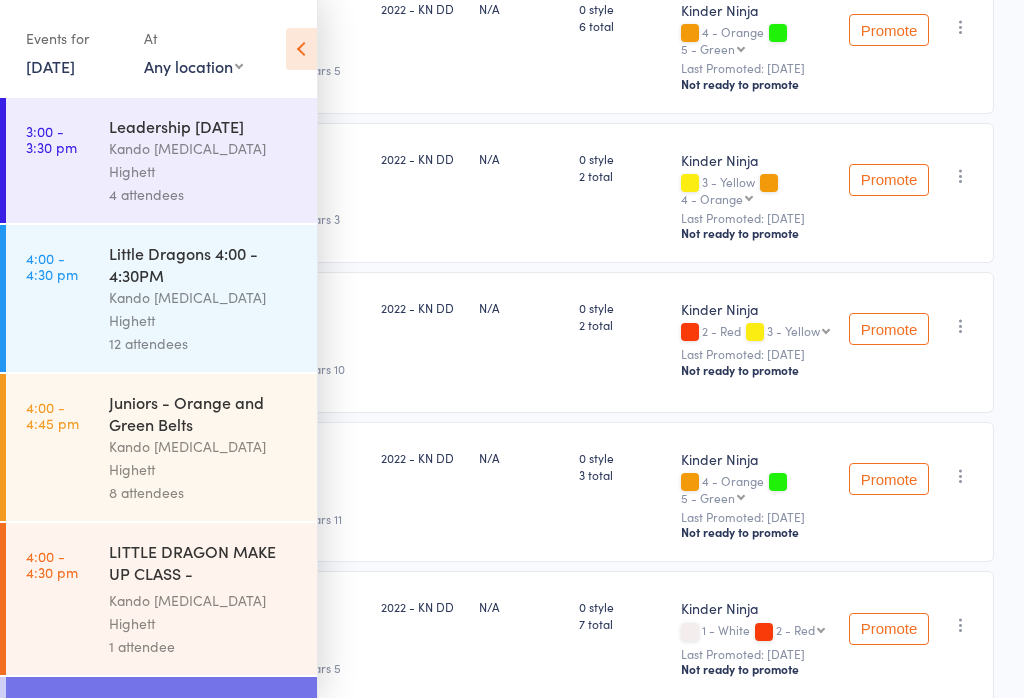 click on "10 Jul, 2025" at bounding box center (50, 66) 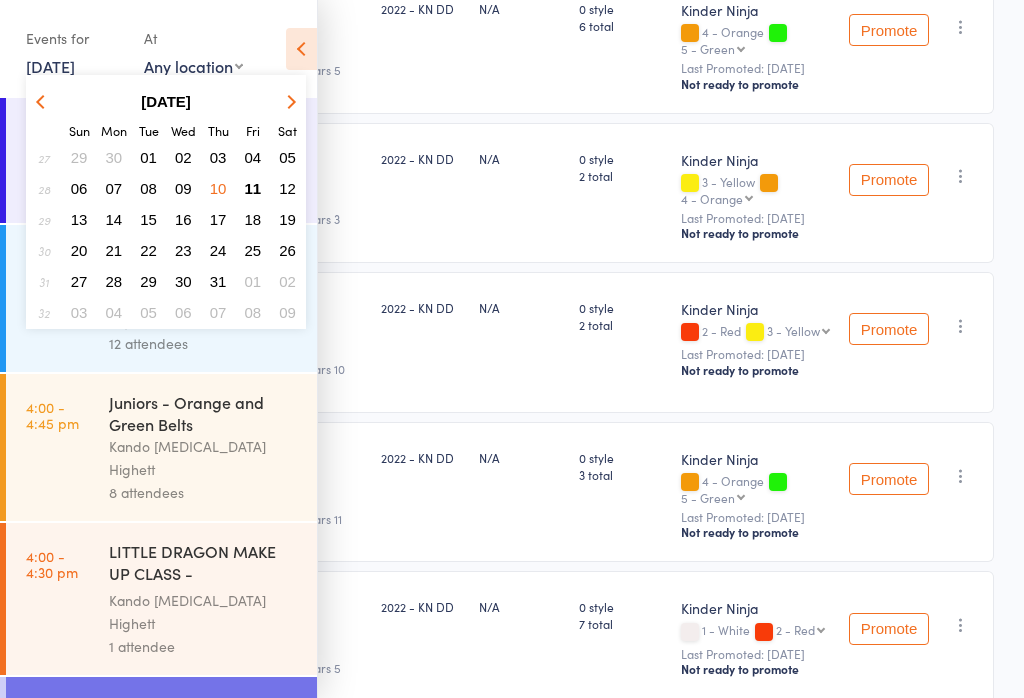 click on "11" at bounding box center (253, 188) 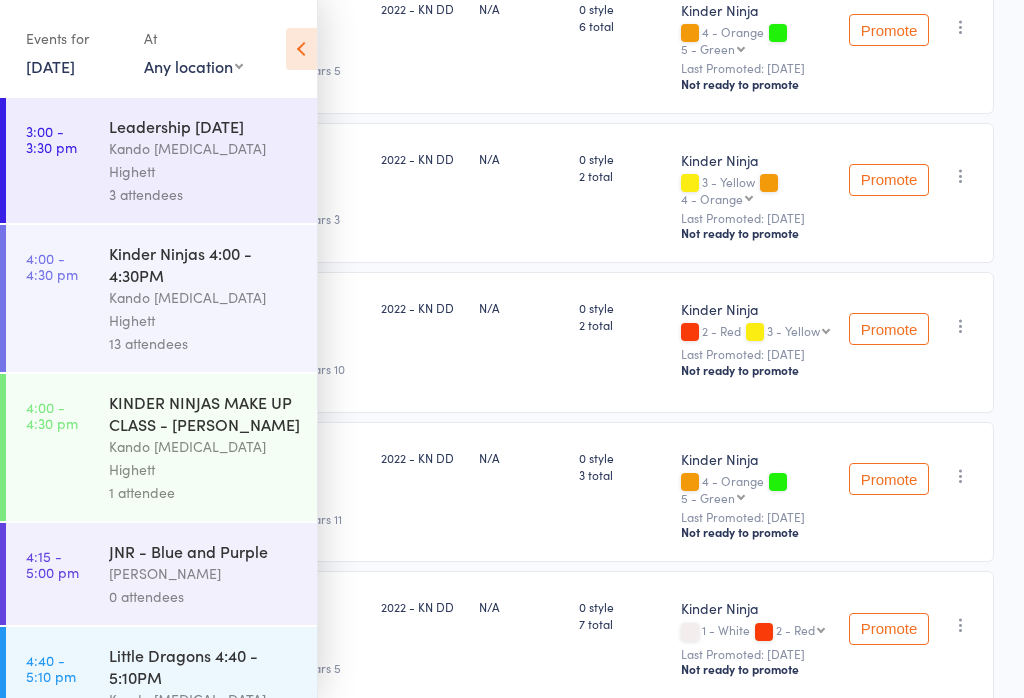 click on "Kinder Ninjas 4:00 - 4:30PM" at bounding box center [204, 264] 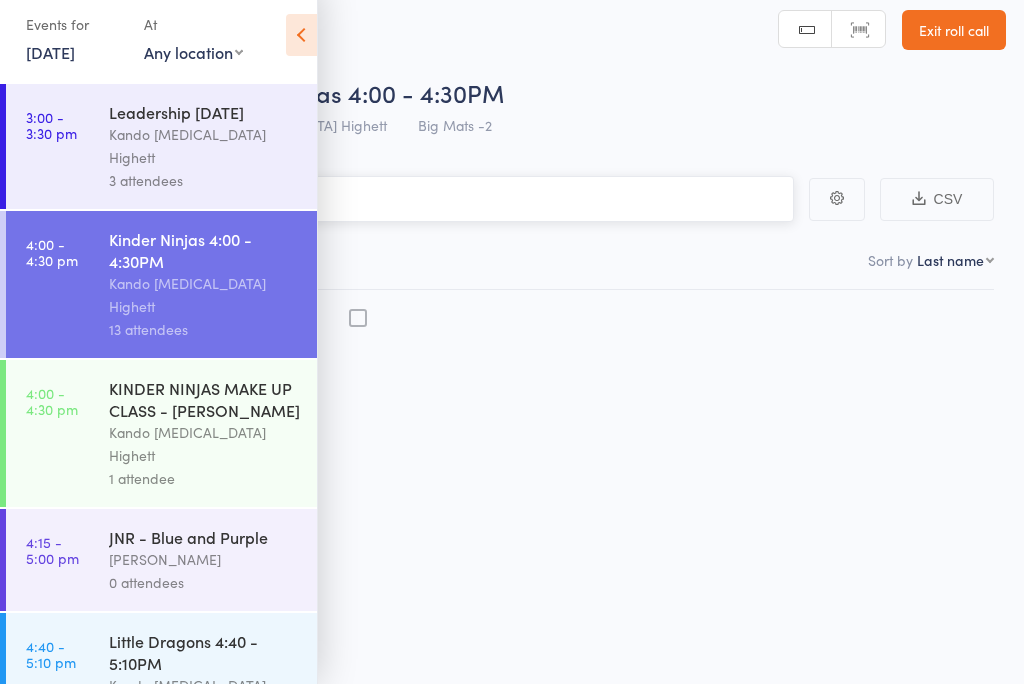 scroll, scrollTop: 14, scrollLeft: 0, axis: vertical 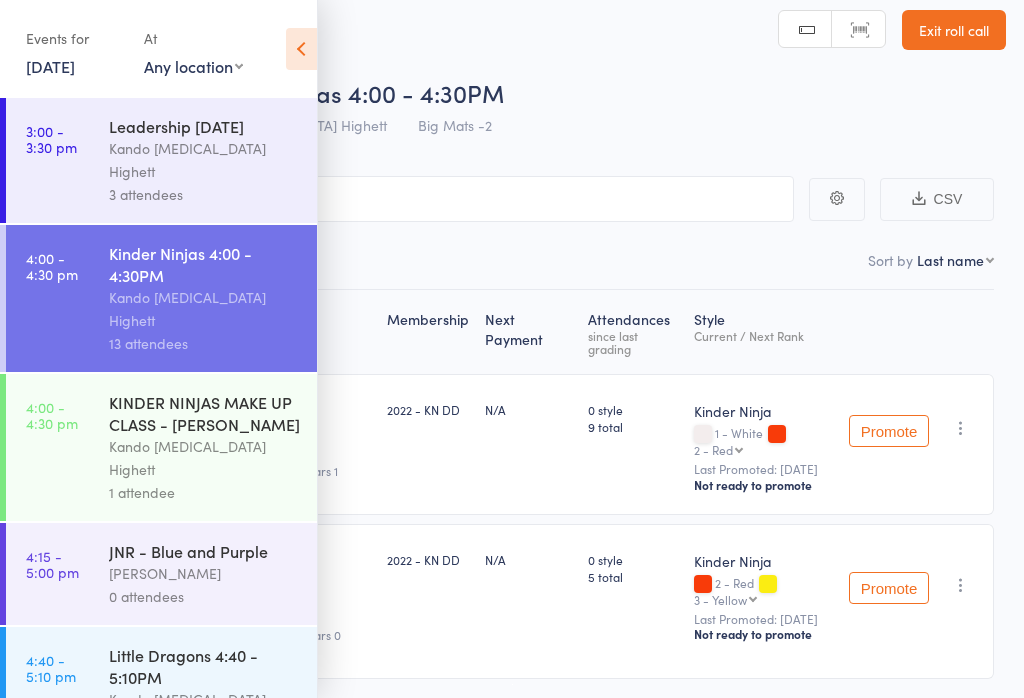 click at bounding box center (301, 49) 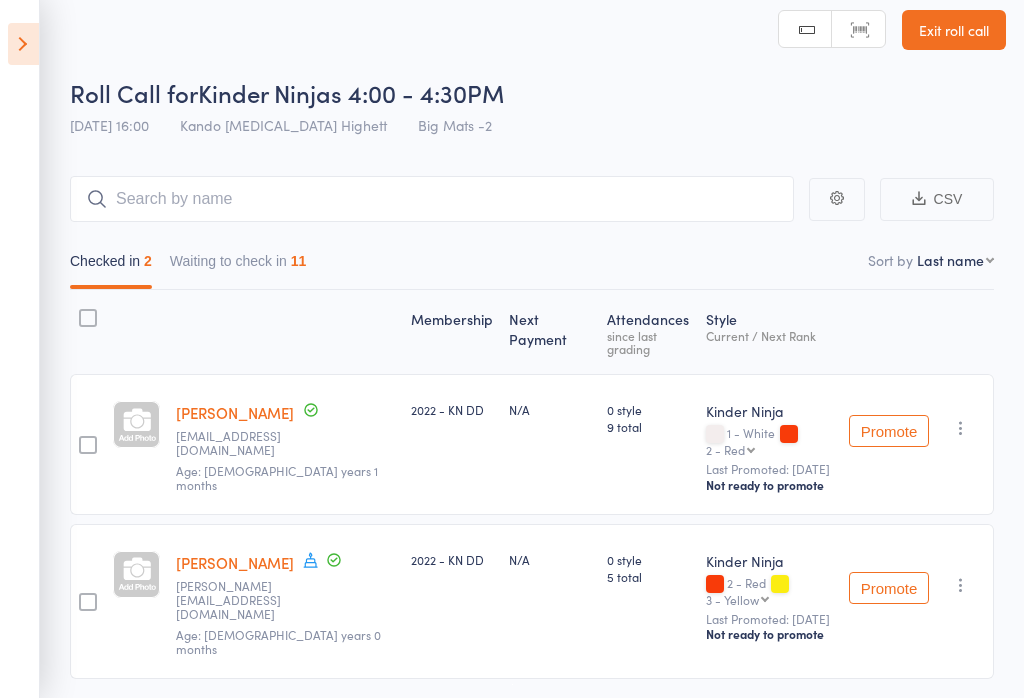 click on "Waiting to check in  11" at bounding box center [238, 266] 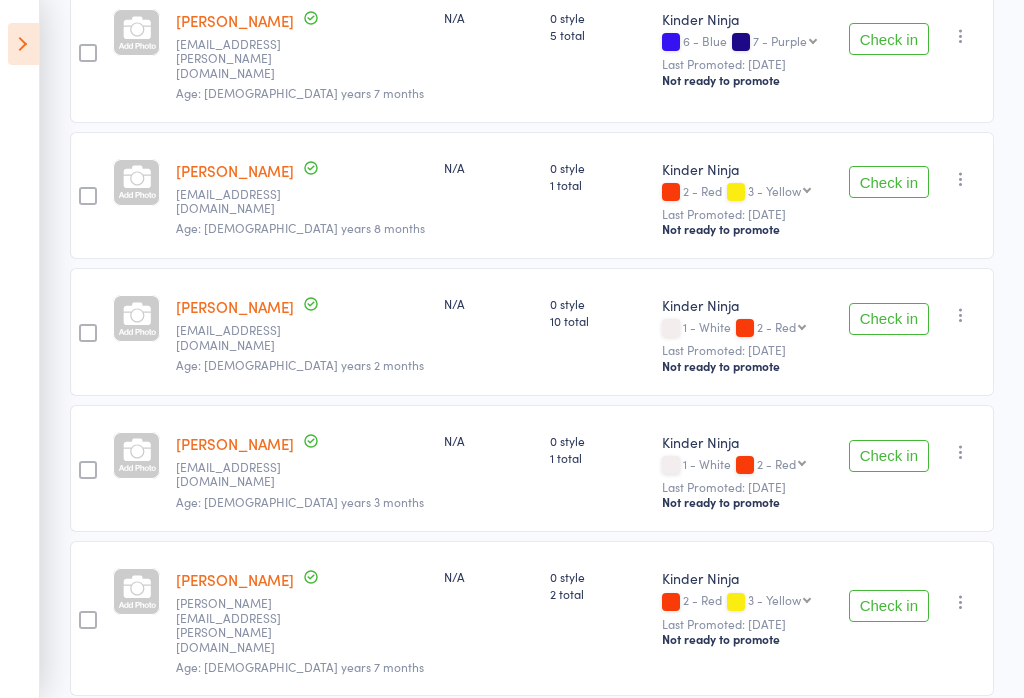 scroll, scrollTop: 407, scrollLeft: 0, axis: vertical 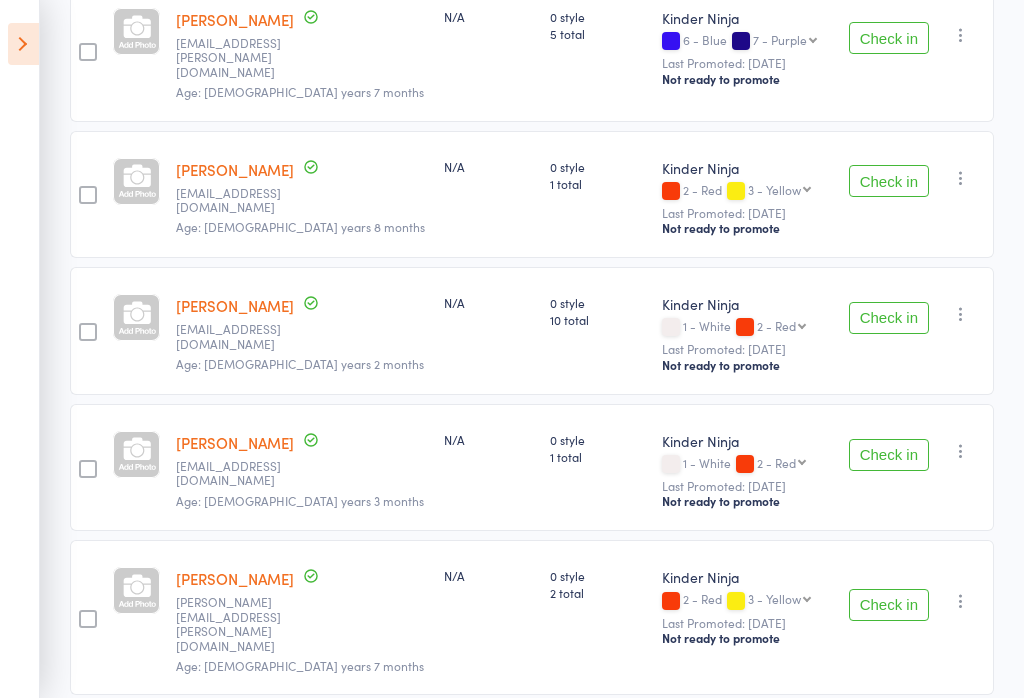 click at bounding box center (23, 44) 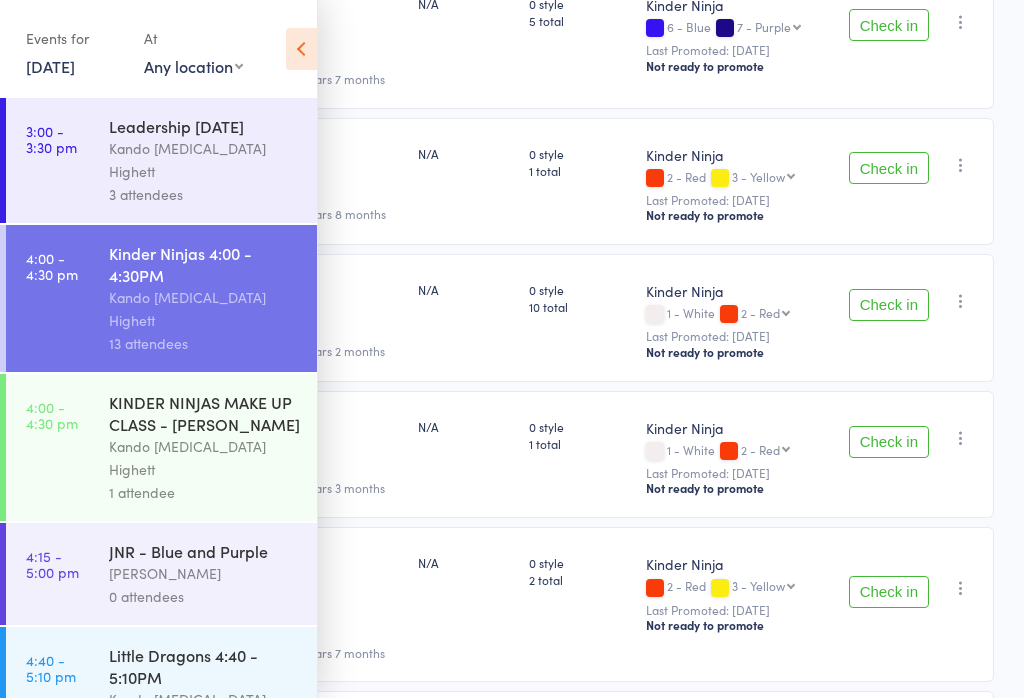 click on "11 Jul, 2025" at bounding box center (50, 66) 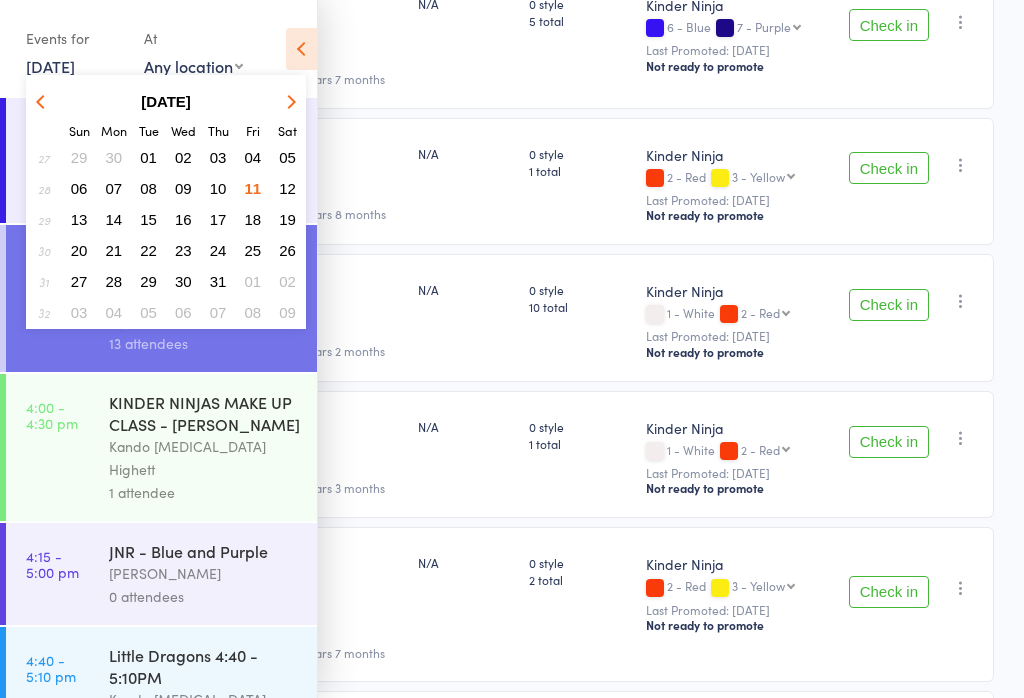 click on "10" at bounding box center [218, 188] 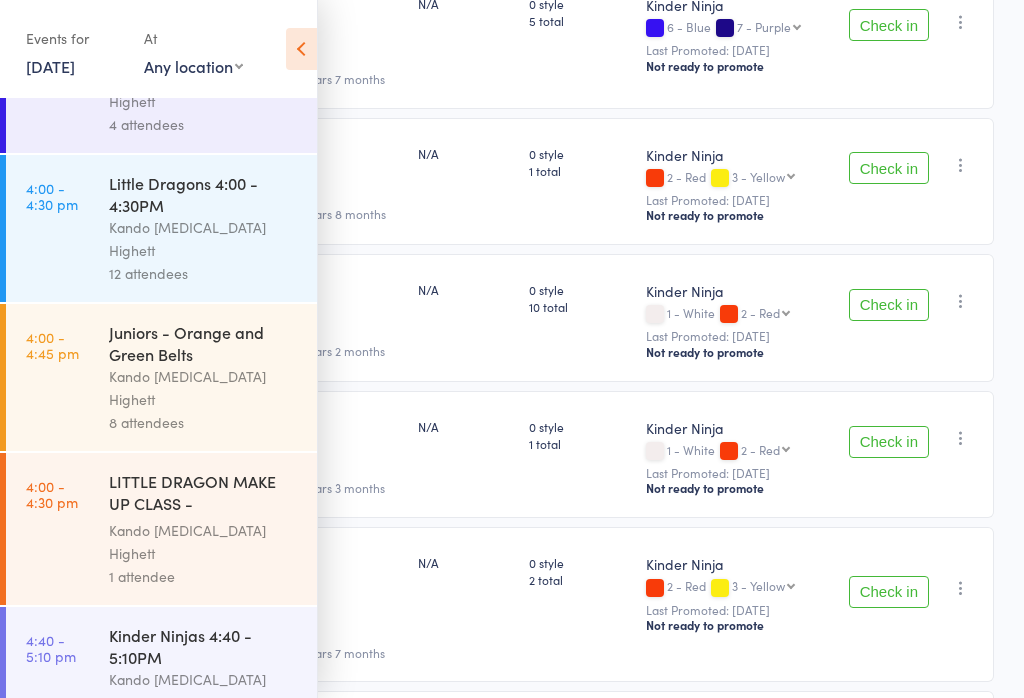 scroll, scrollTop: 67, scrollLeft: 0, axis: vertical 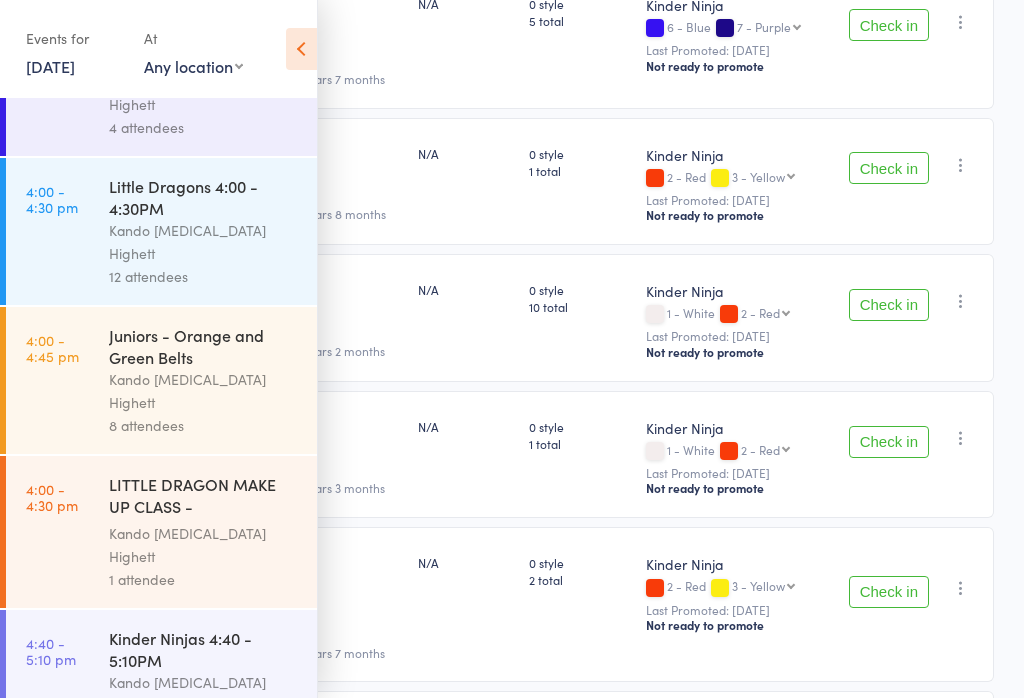 click on "Little Dragons 4:00 - 4:30PM" at bounding box center [204, 197] 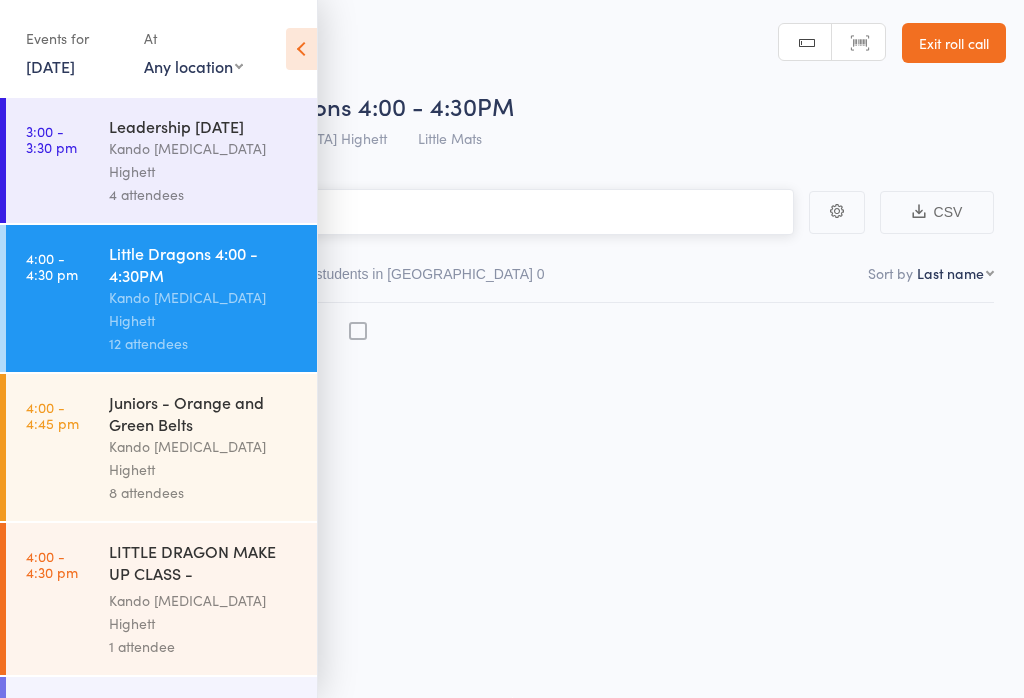 scroll, scrollTop: 14, scrollLeft: 0, axis: vertical 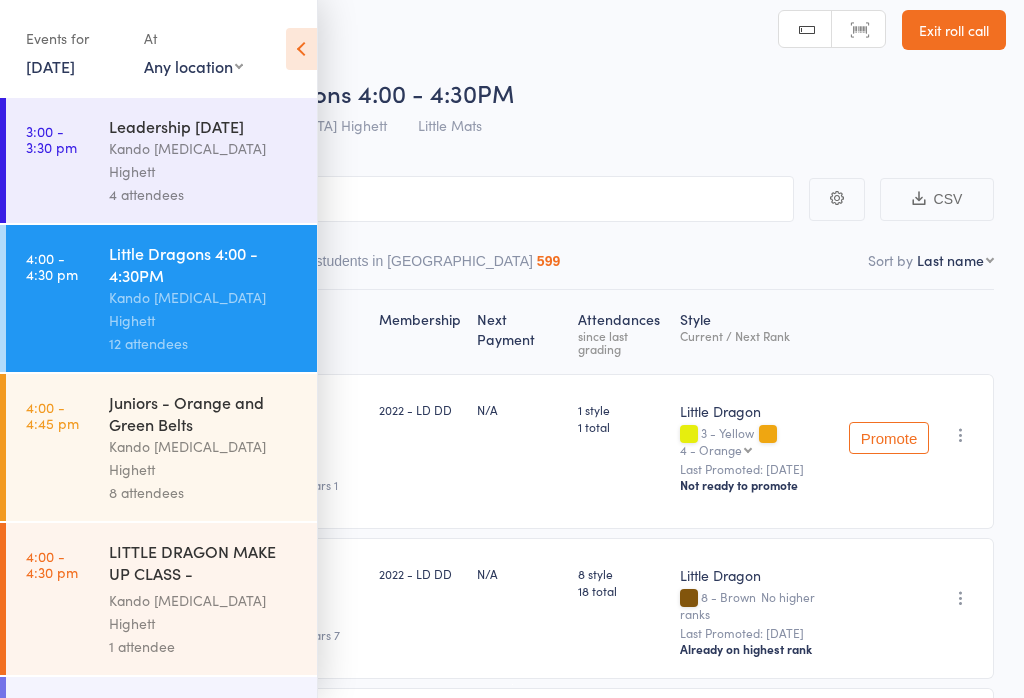 click at bounding box center (301, 49) 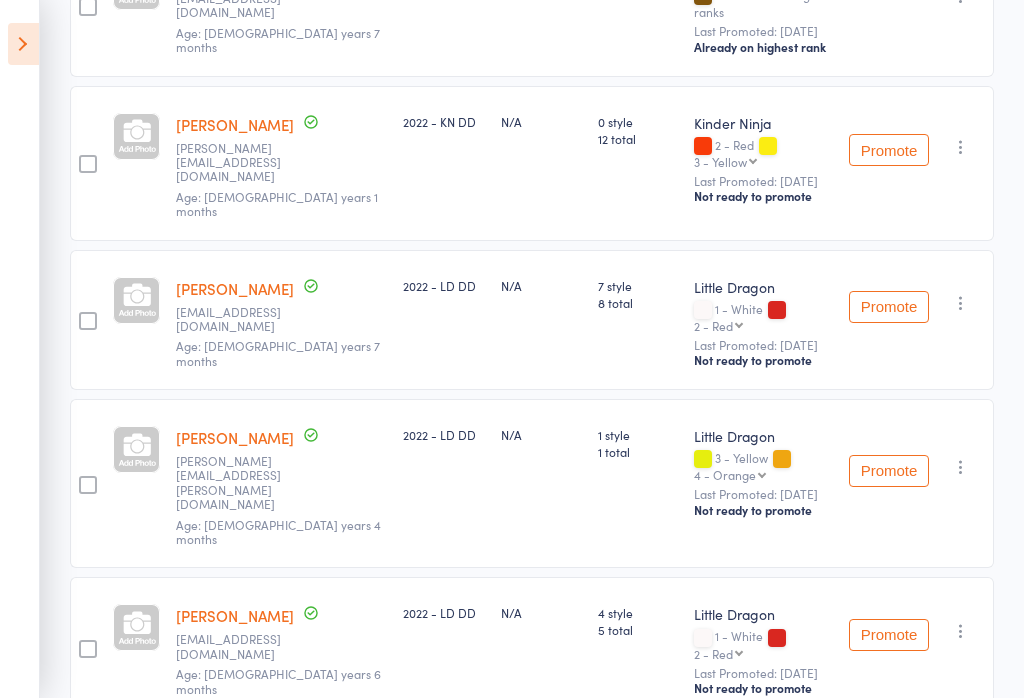 scroll, scrollTop: 673, scrollLeft: 0, axis: vertical 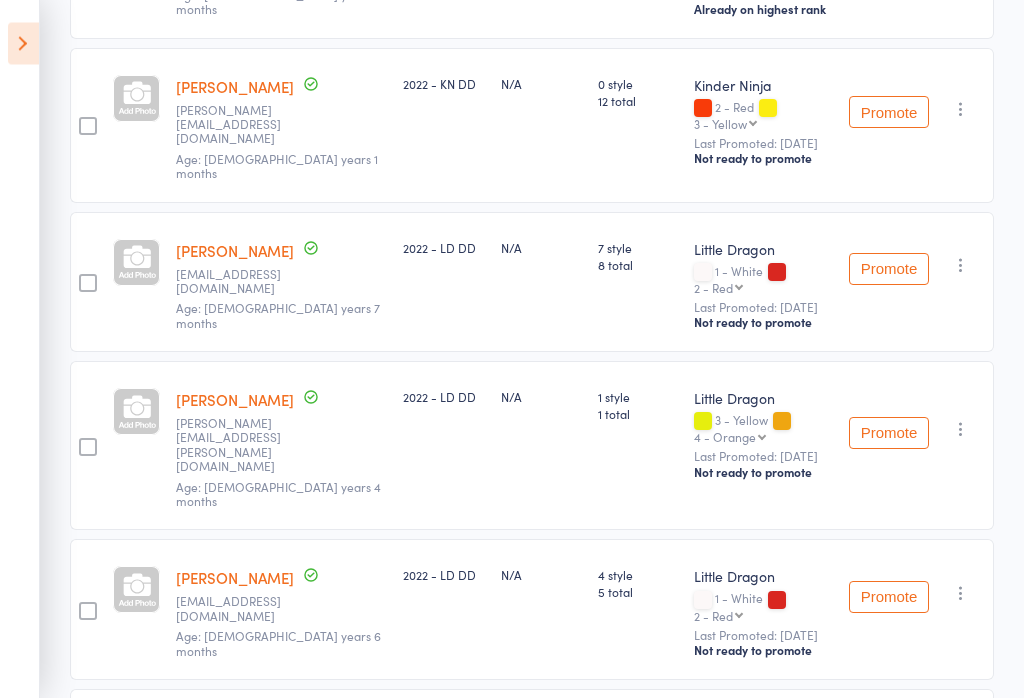 click at bounding box center [23, 44] 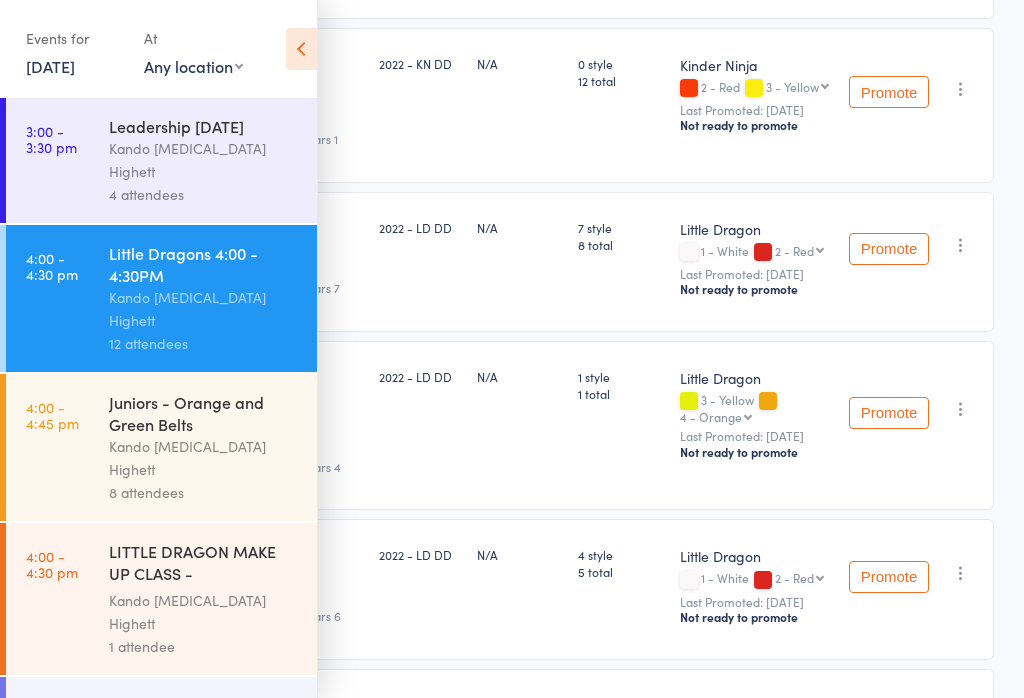 click on "10 Jul, 2025" at bounding box center (50, 66) 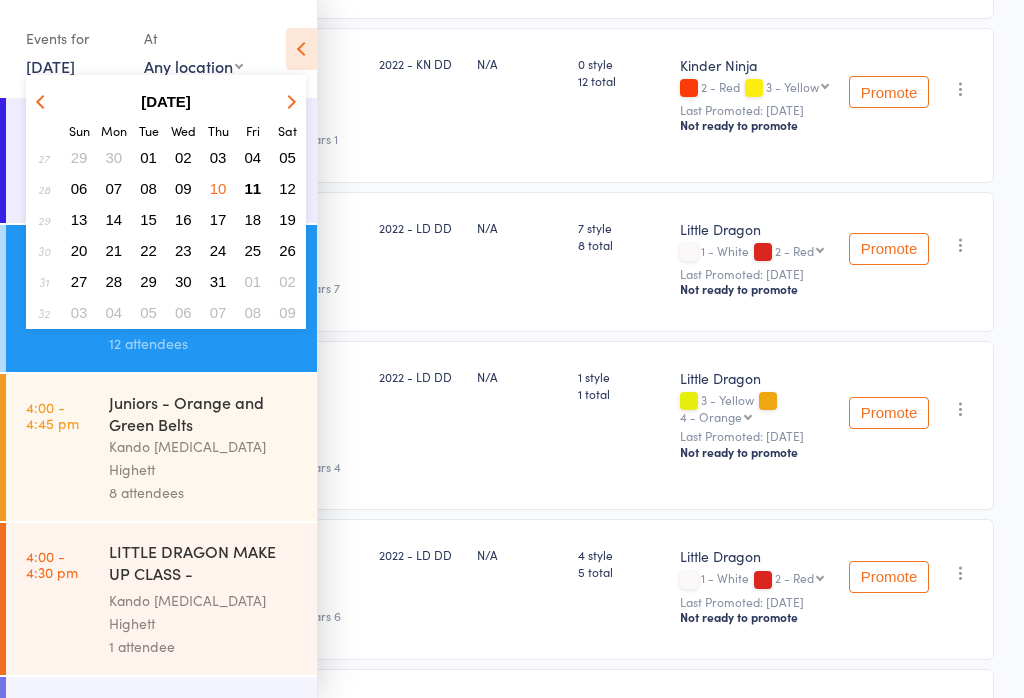 click on "11" at bounding box center [253, 188] 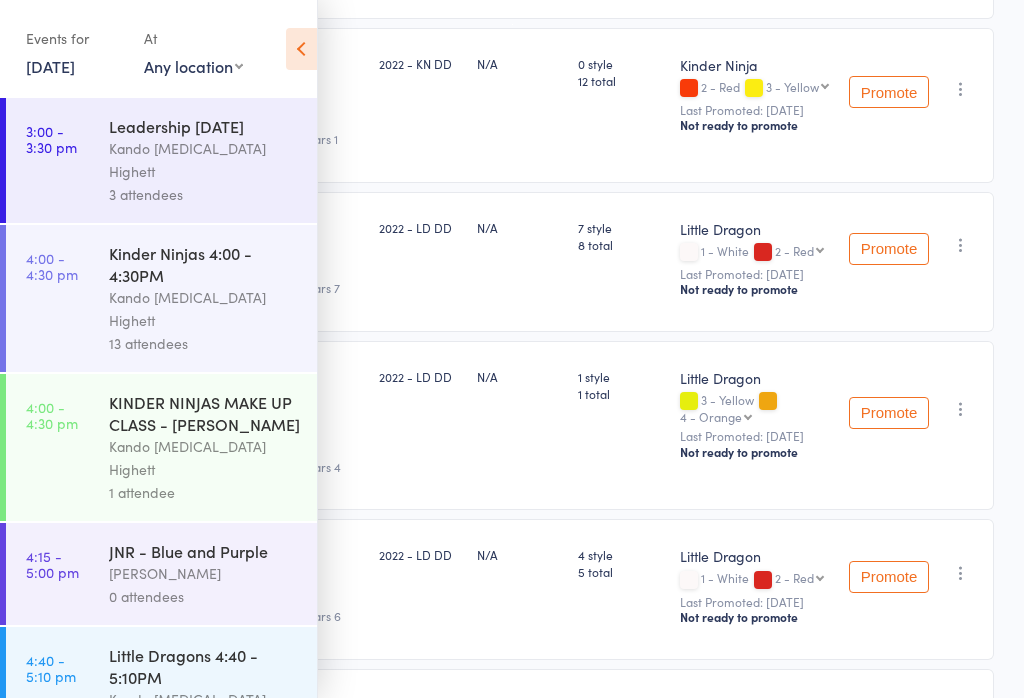 click at bounding box center (301, 49) 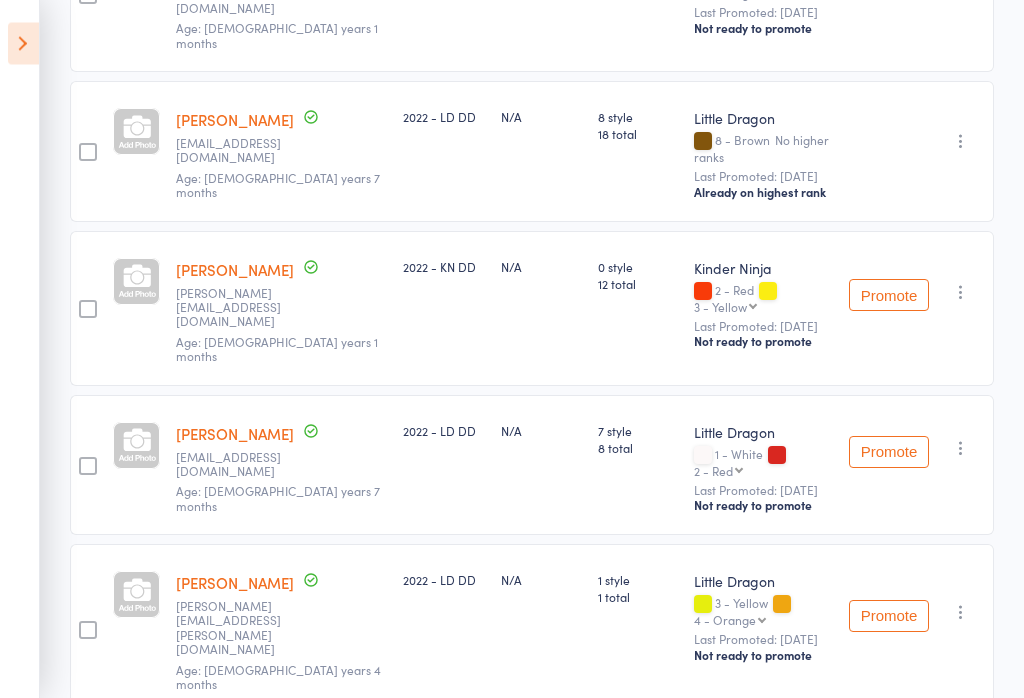 click at bounding box center (23, 44) 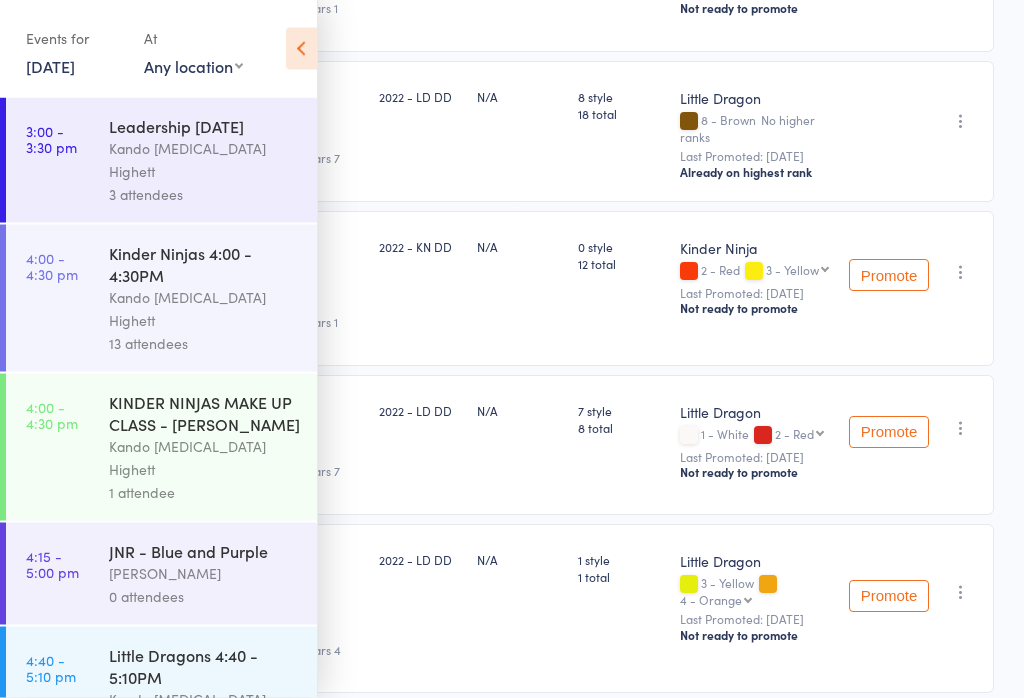 scroll, scrollTop: 491, scrollLeft: 0, axis: vertical 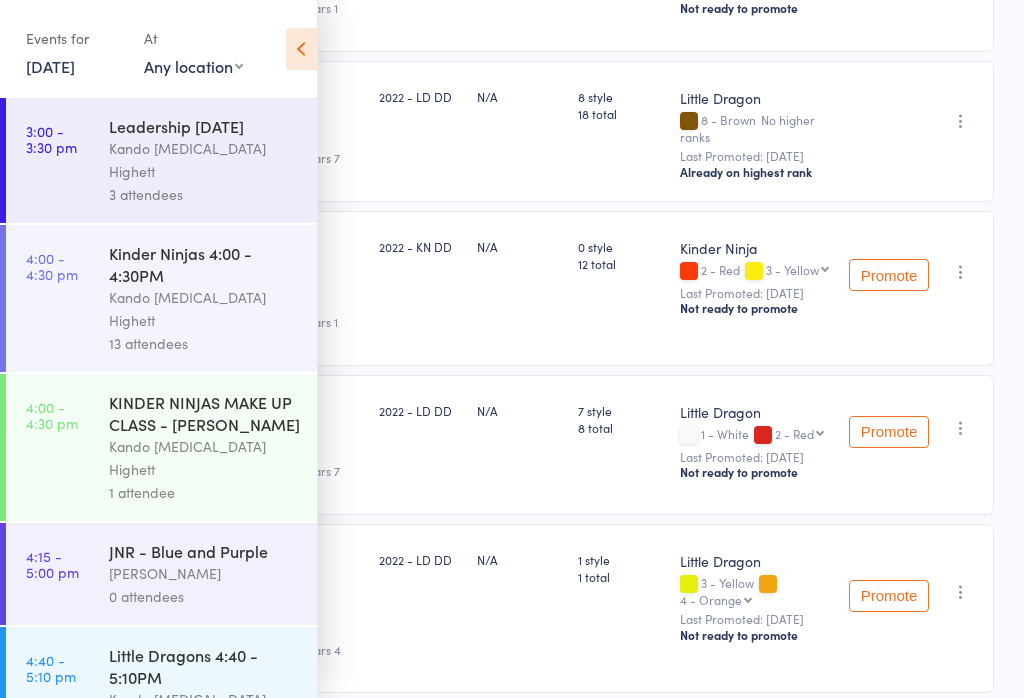 click on "Kinder Ninjas 4:00 - 4:30PM" at bounding box center [204, 264] 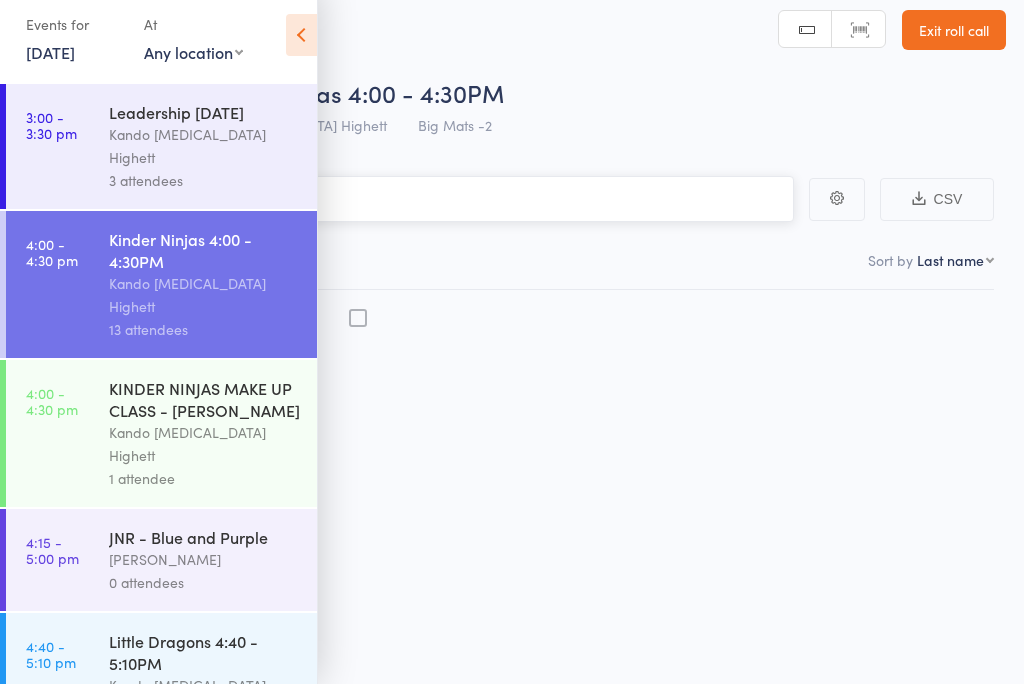 scroll, scrollTop: 14, scrollLeft: 0, axis: vertical 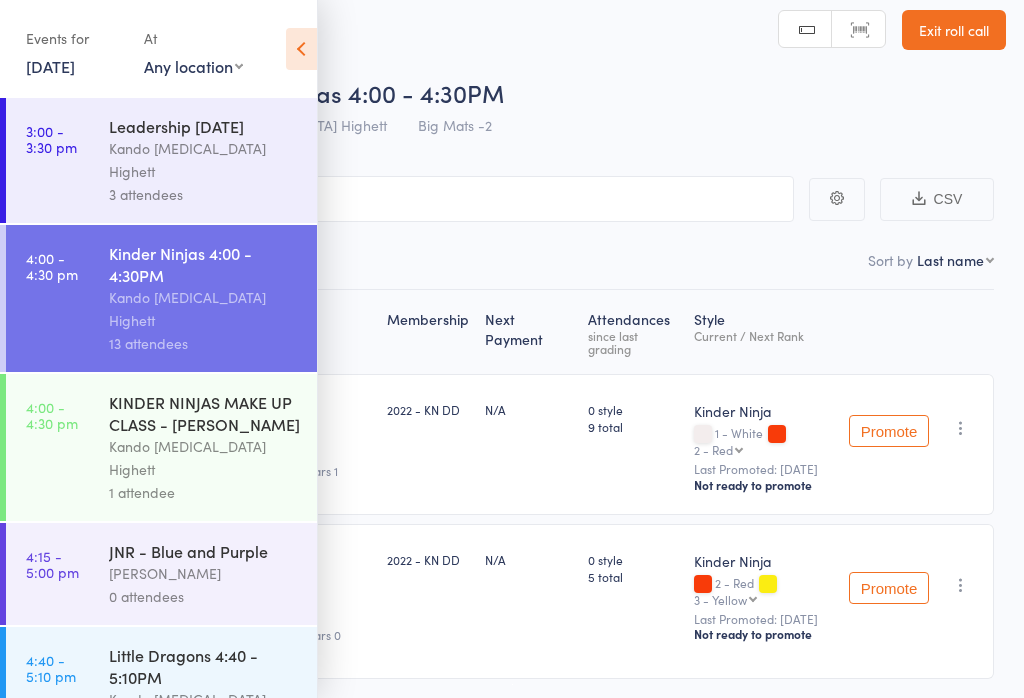 click at bounding box center [301, 49] 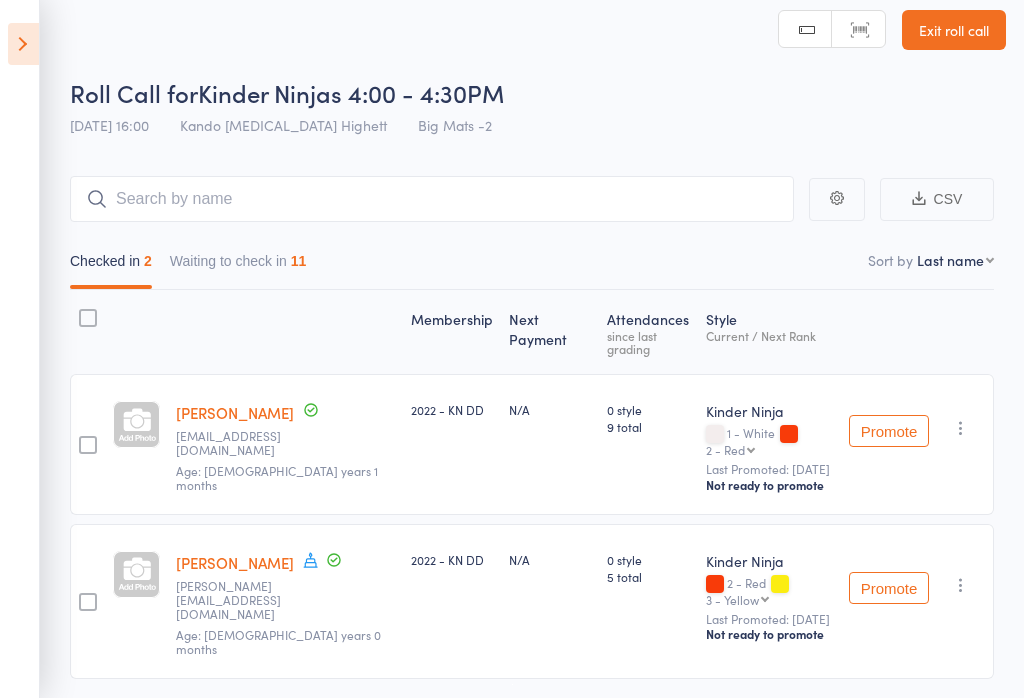 scroll, scrollTop: 34, scrollLeft: 0, axis: vertical 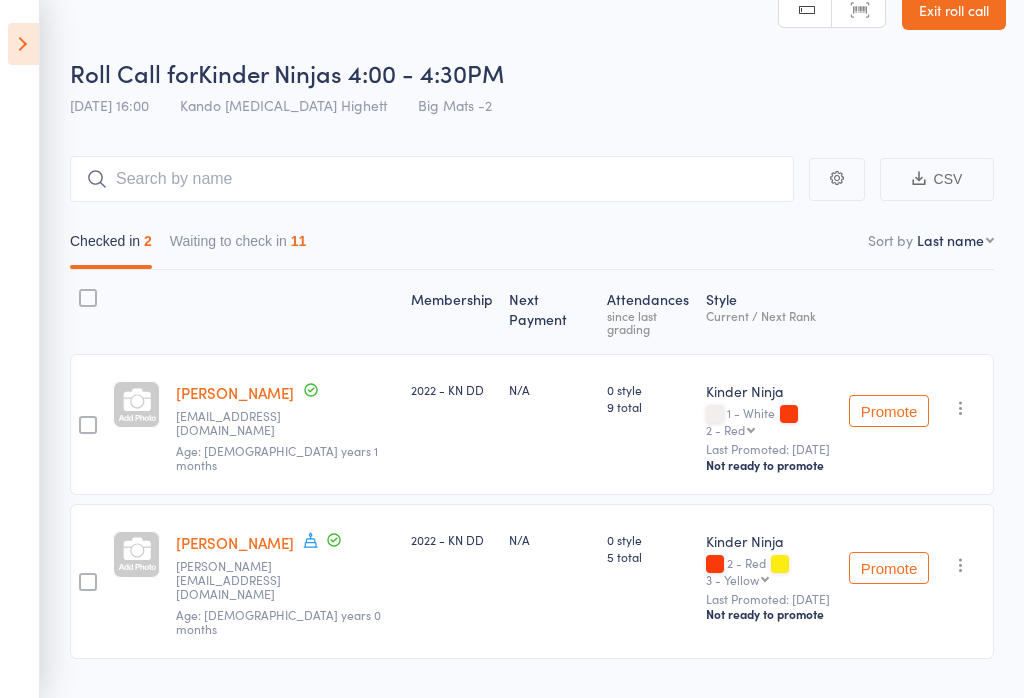 click on "Waiting to check in  11" at bounding box center [238, 246] 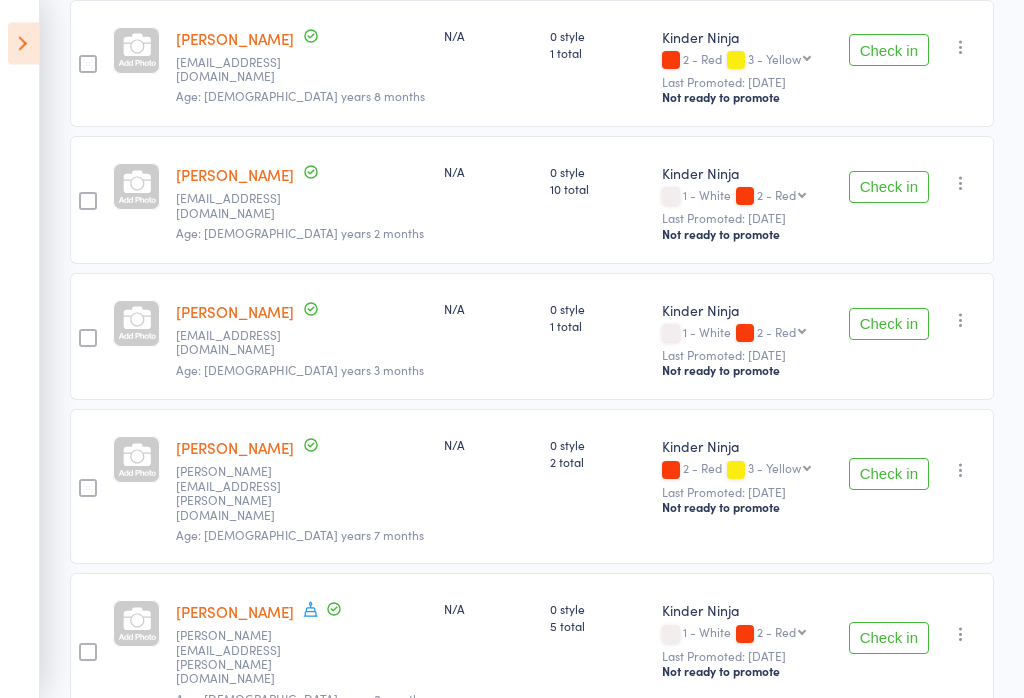 scroll, scrollTop: 540, scrollLeft: 0, axis: vertical 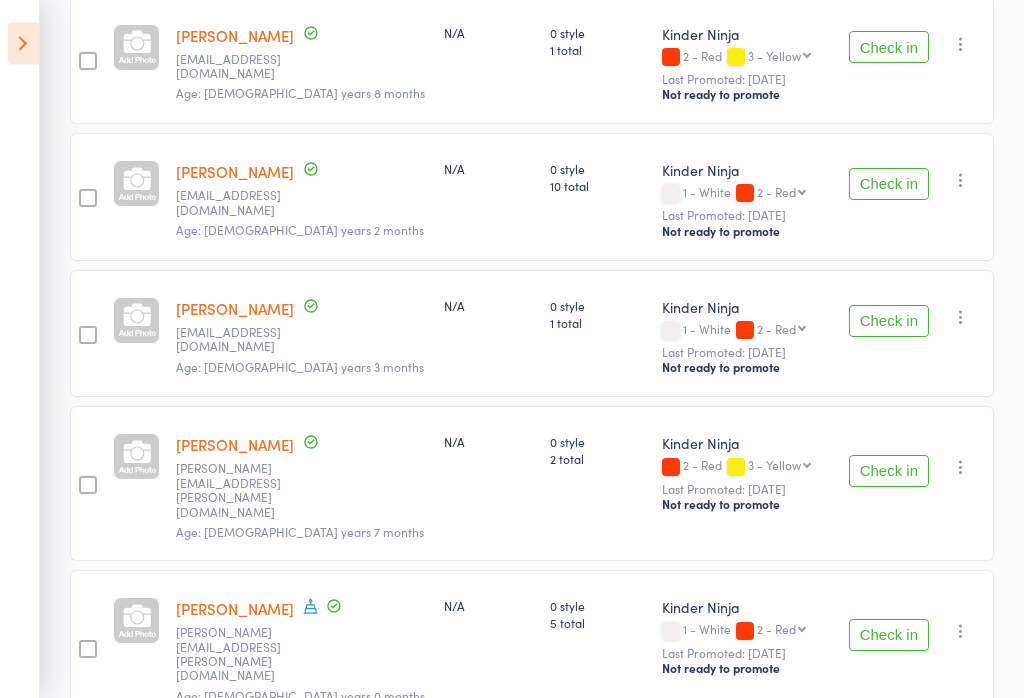 click on "Check in" at bounding box center [889, 185] 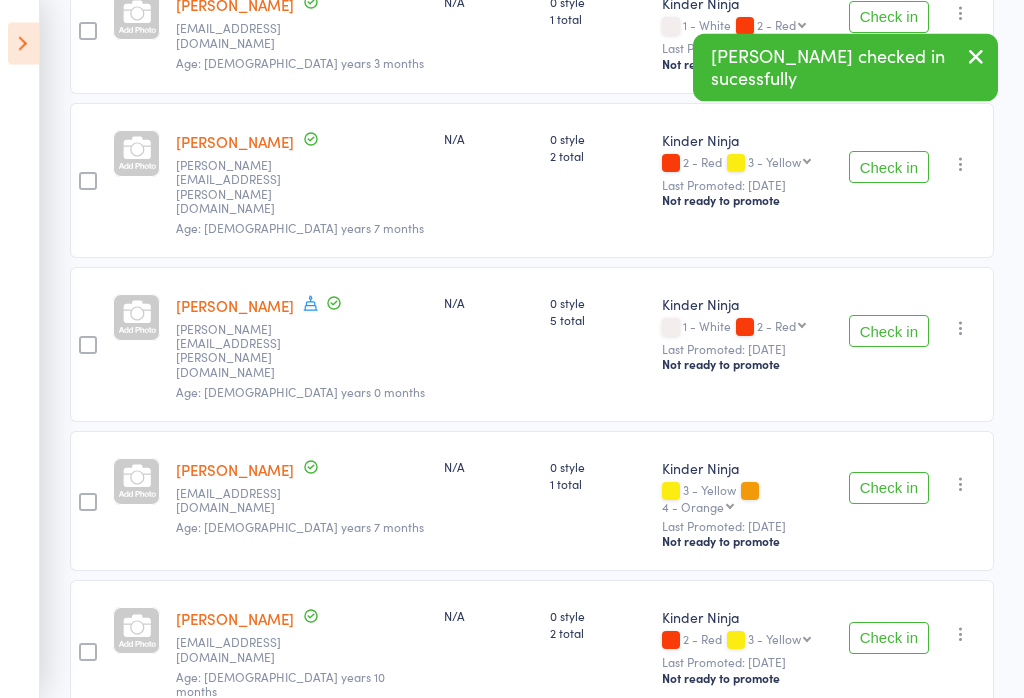 scroll, scrollTop: 734, scrollLeft: 0, axis: vertical 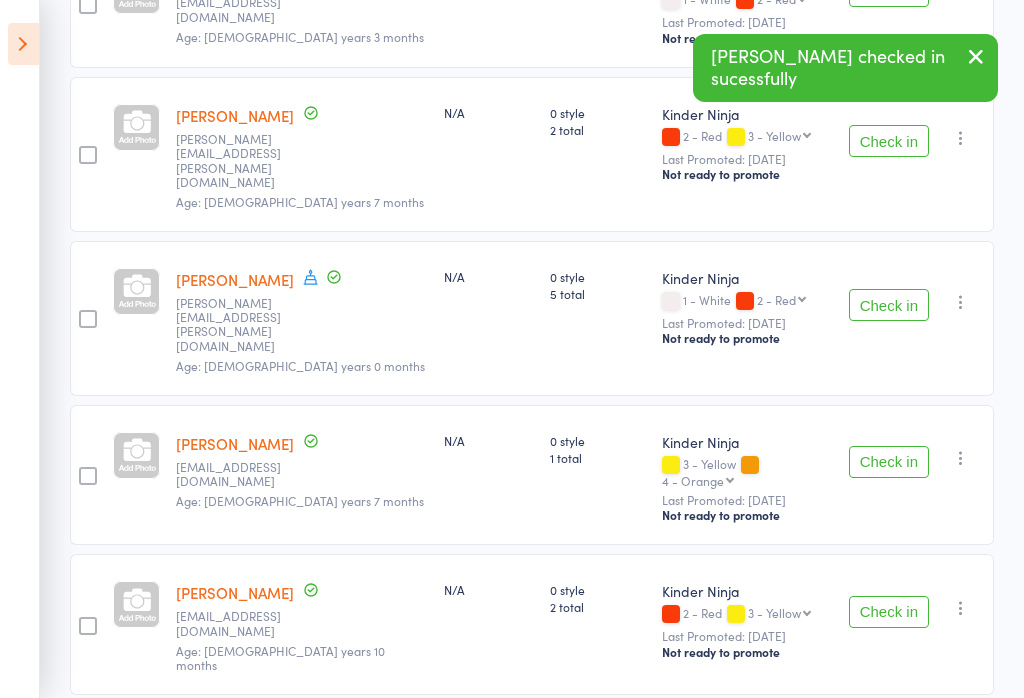 click on "Check in" at bounding box center [889, 305] 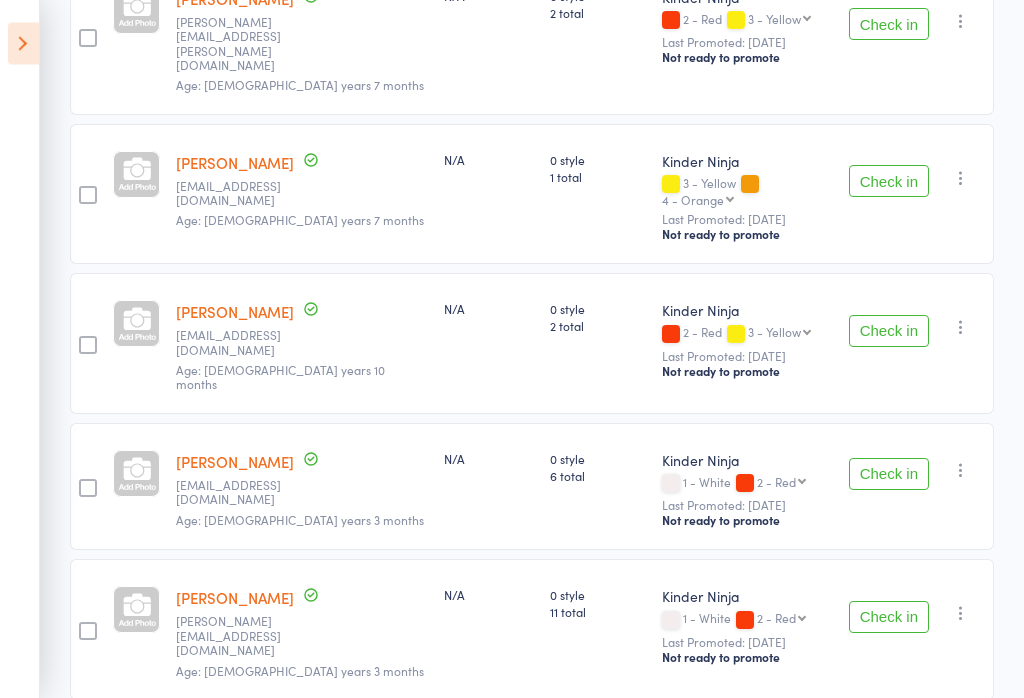 scroll, scrollTop: 964, scrollLeft: 0, axis: vertical 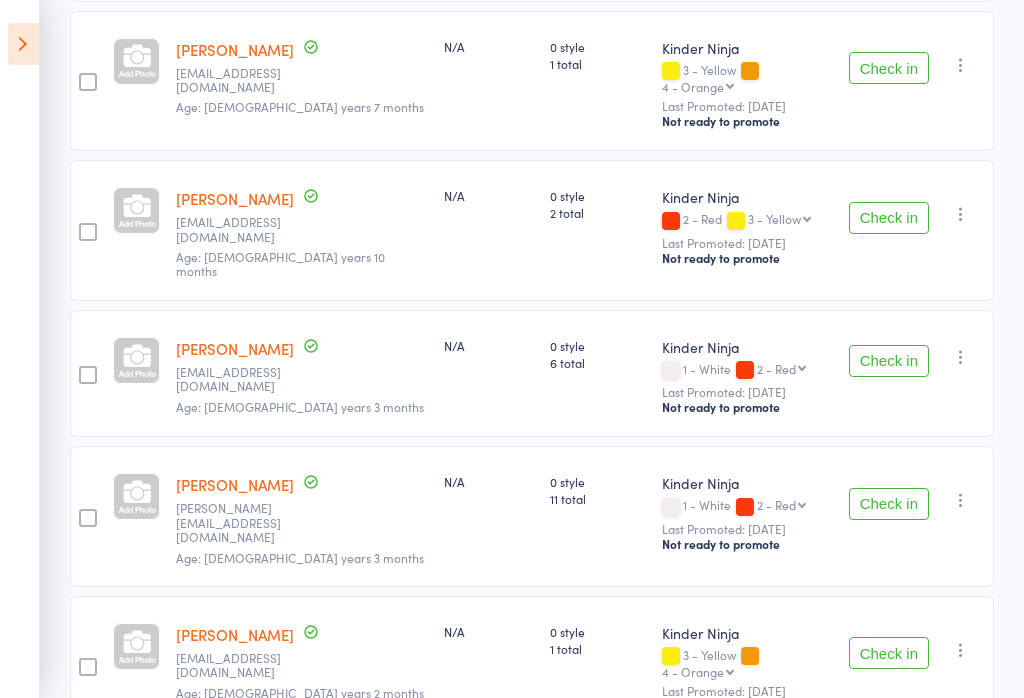 click on "Check in" at bounding box center [889, 361] 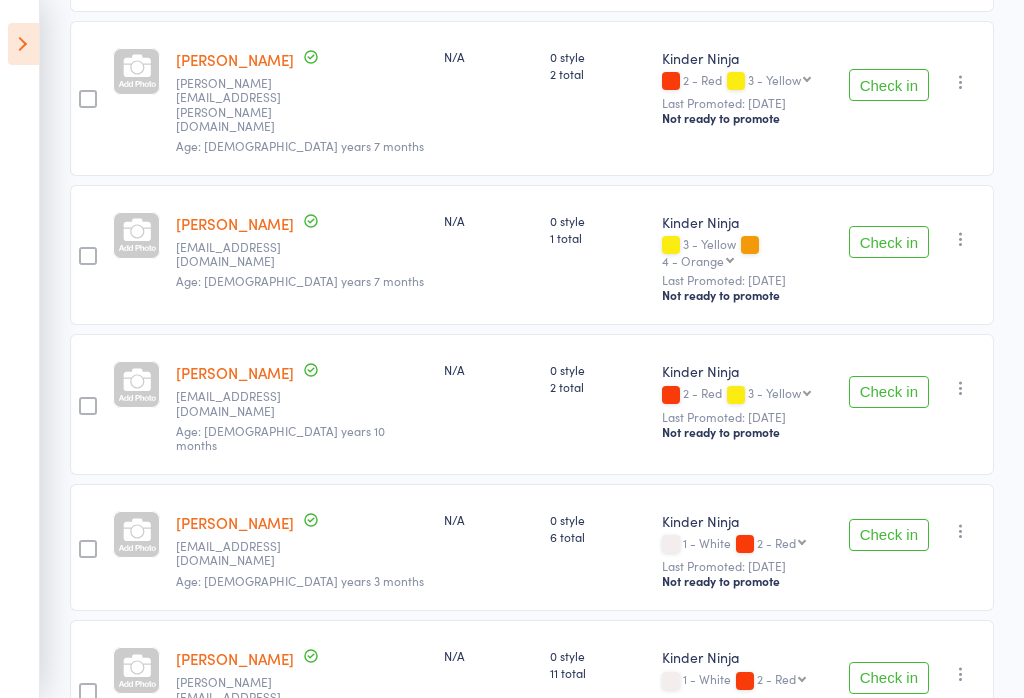 scroll, scrollTop: 789, scrollLeft: 0, axis: vertical 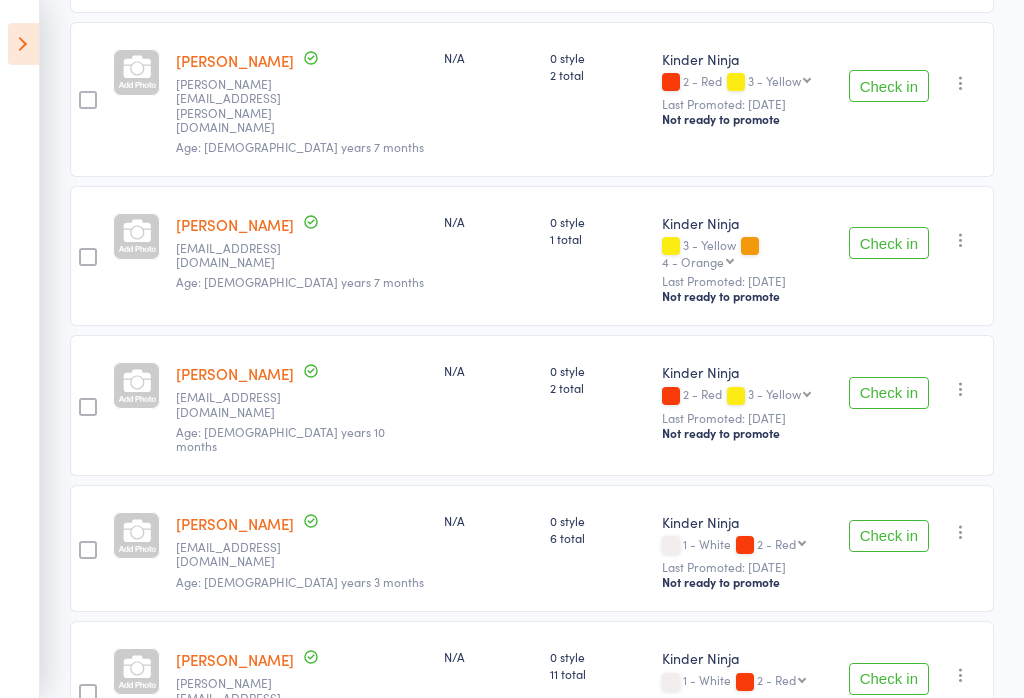 click on "Check in" at bounding box center (889, 536) 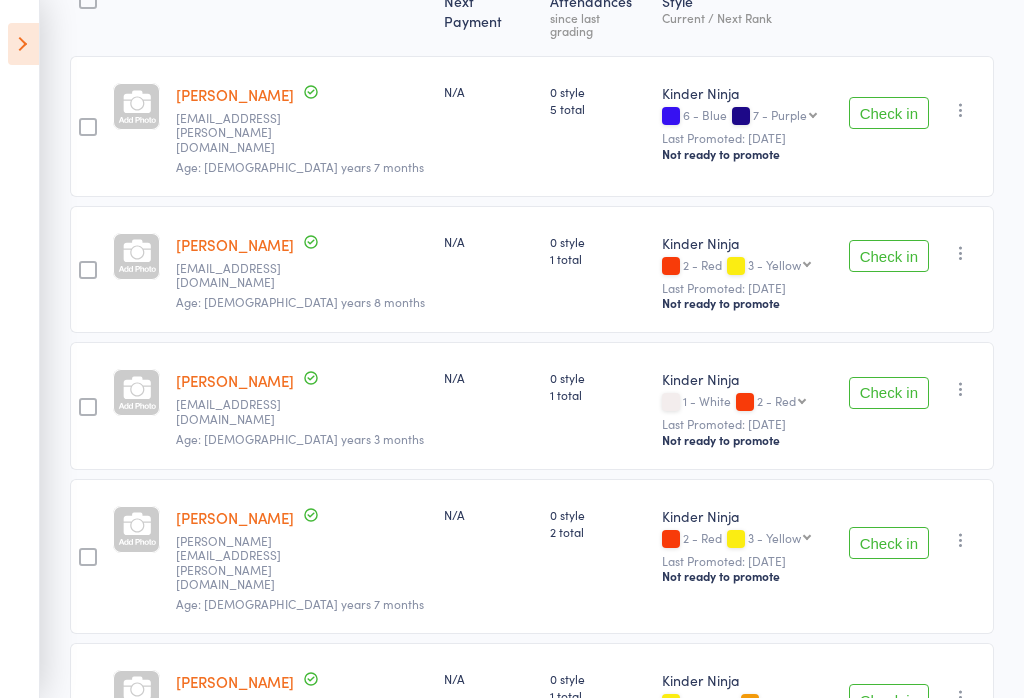 scroll, scrollTop: 321, scrollLeft: 0, axis: vertical 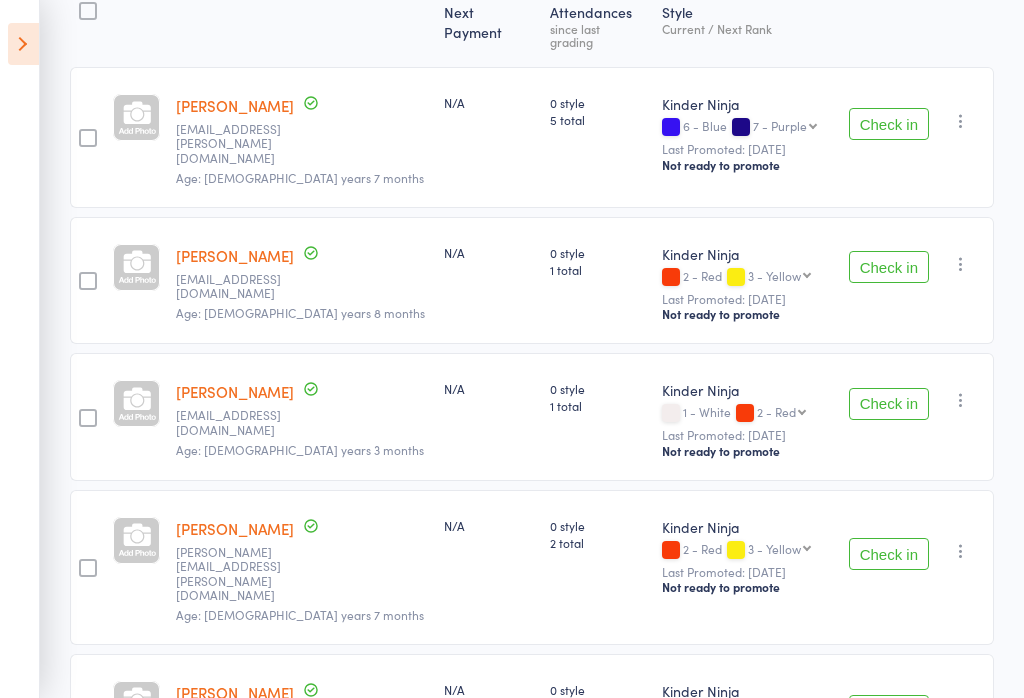 click on "Check in" at bounding box center (889, 124) 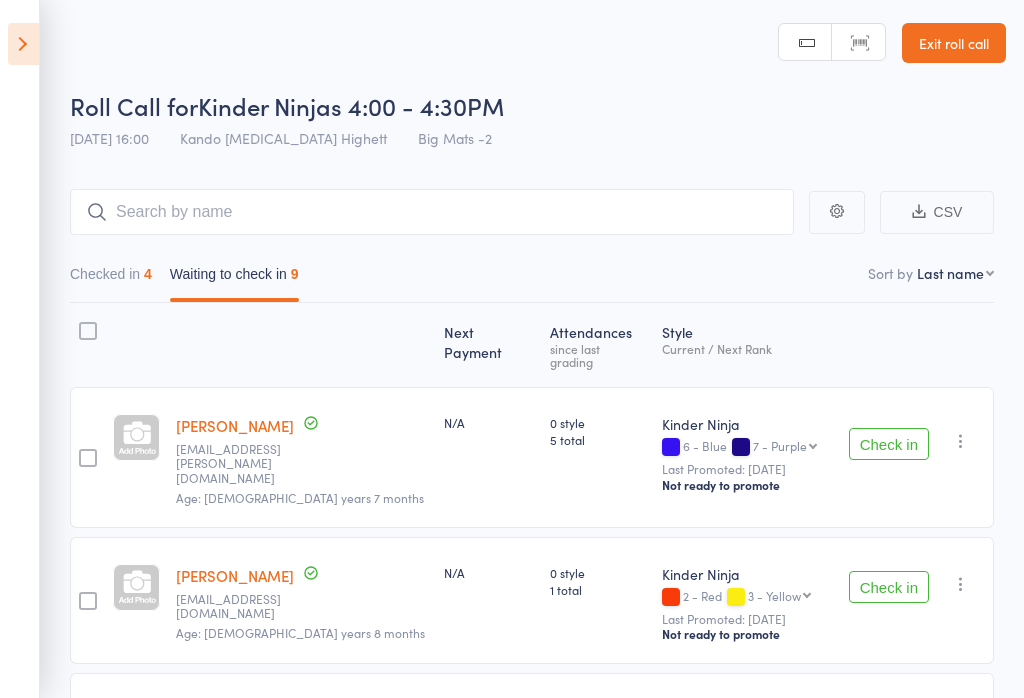 scroll, scrollTop: 0, scrollLeft: 0, axis: both 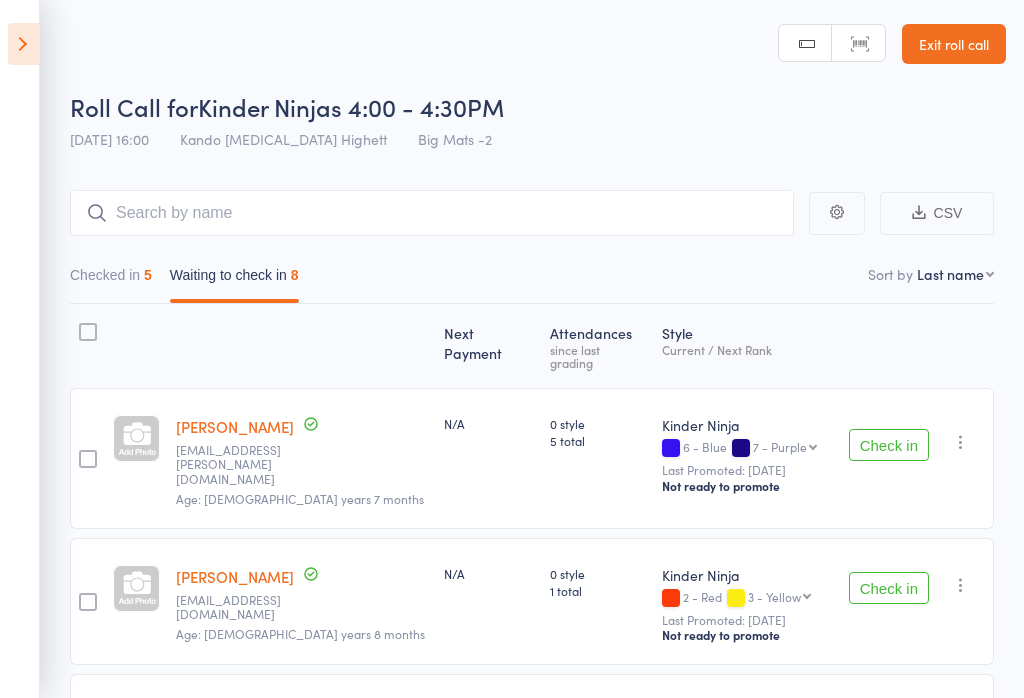click on "Check in" at bounding box center (889, 445) 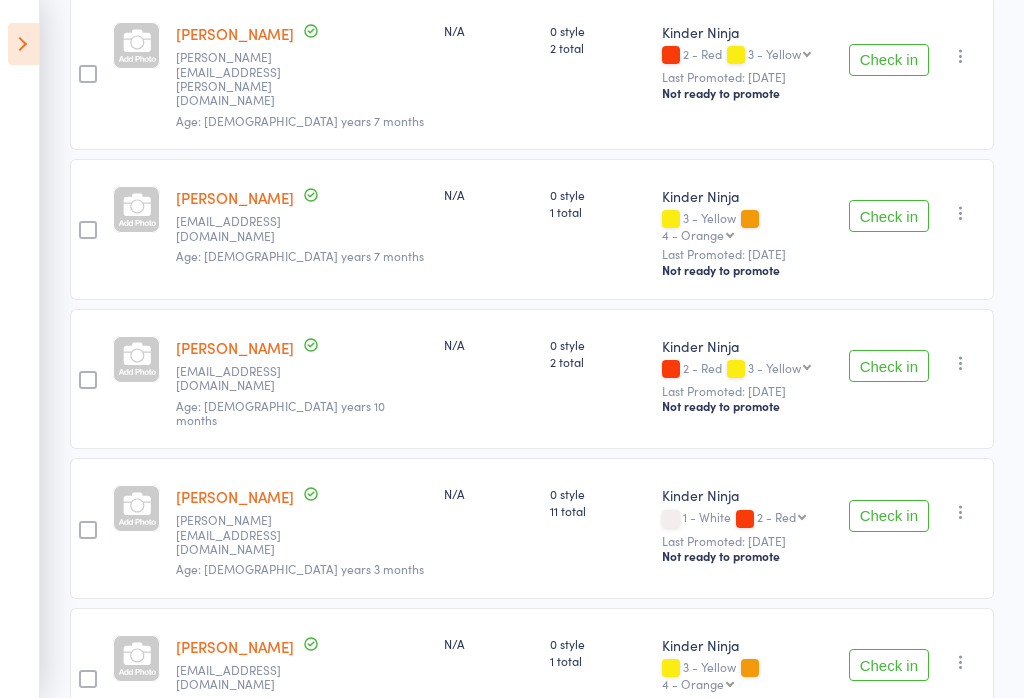 scroll, scrollTop: 689, scrollLeft: 0, axis: vertical 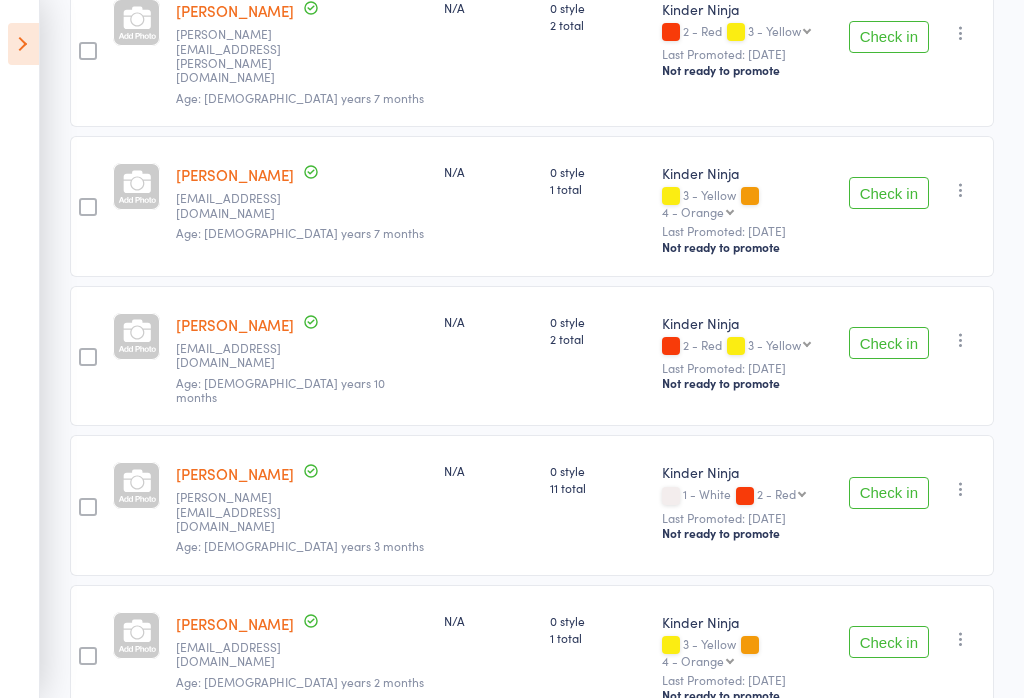 click on "Check in" at bounding box center [889, 493] 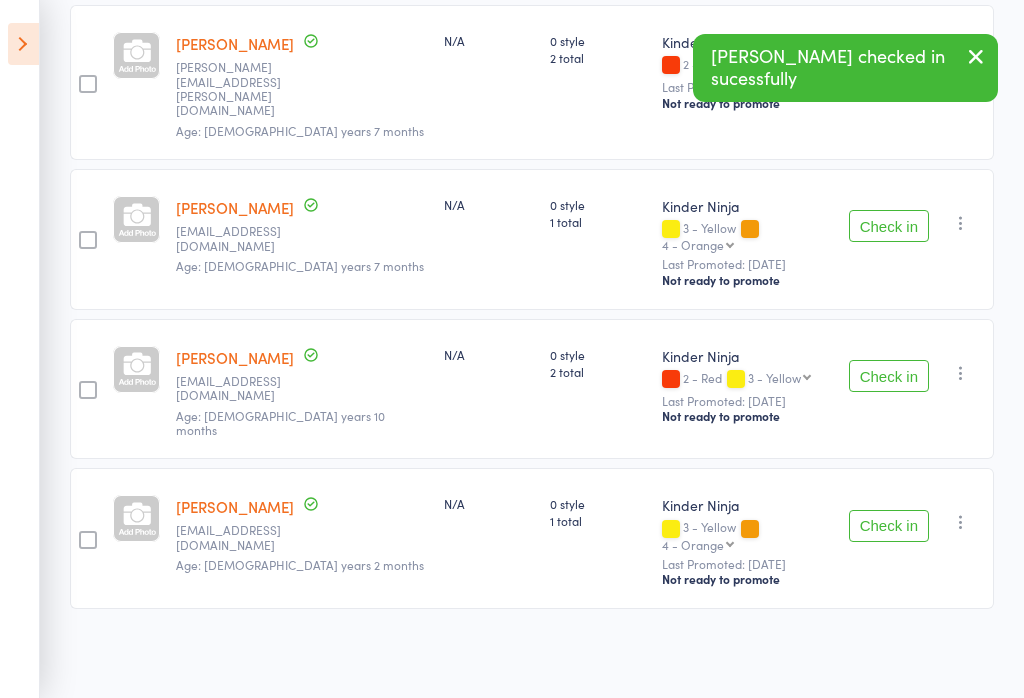 scroll, scrollTop: 552, scrollLeft: 0, axis: vertical 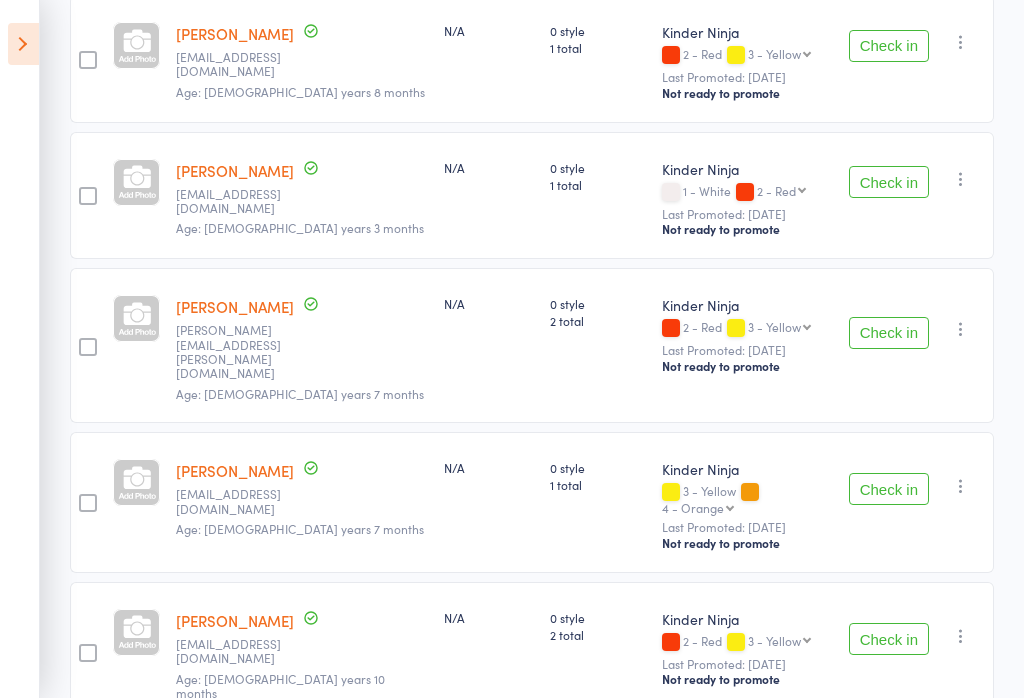 click on "Check in" at bounding box center [889, 333] 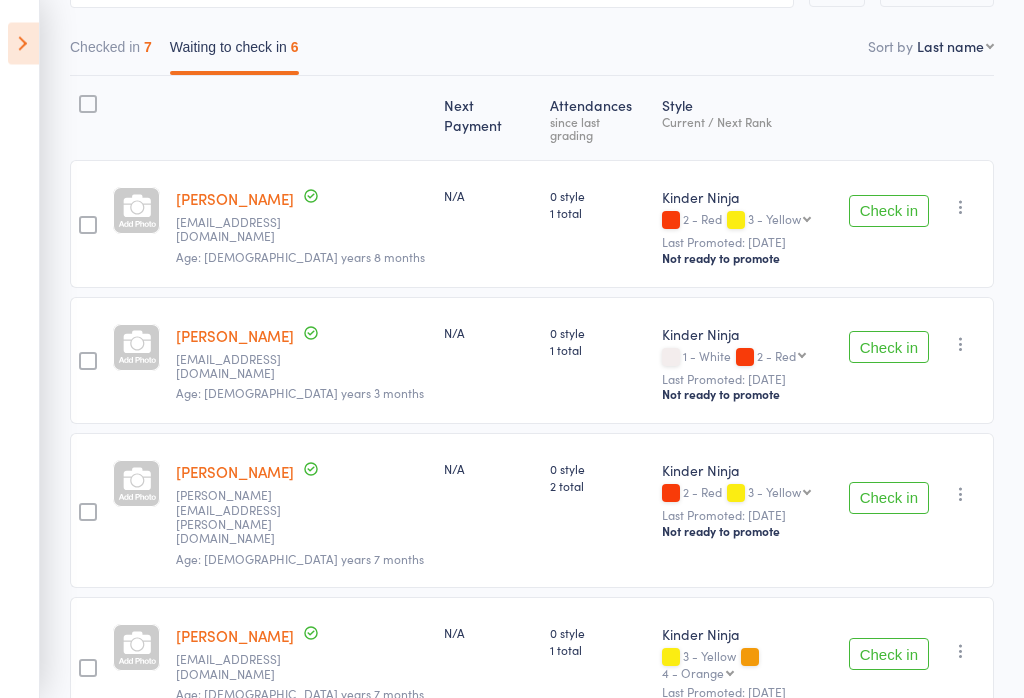 scroll, scrollTop: 228, scrollLeft: 0, axis: vertical 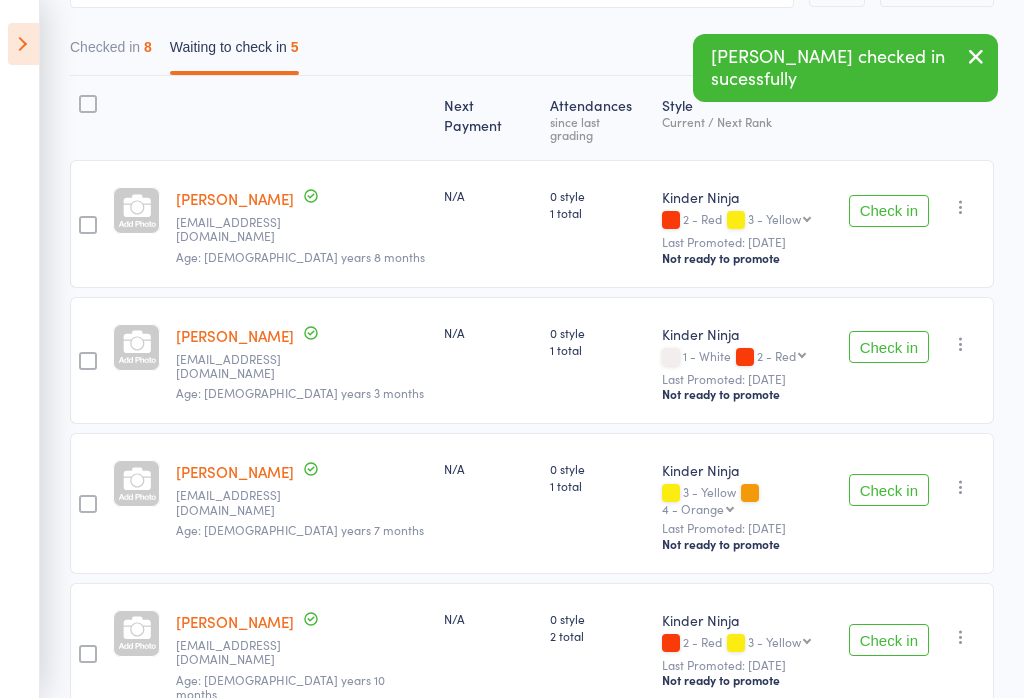 click at bounding box center [23, 44] 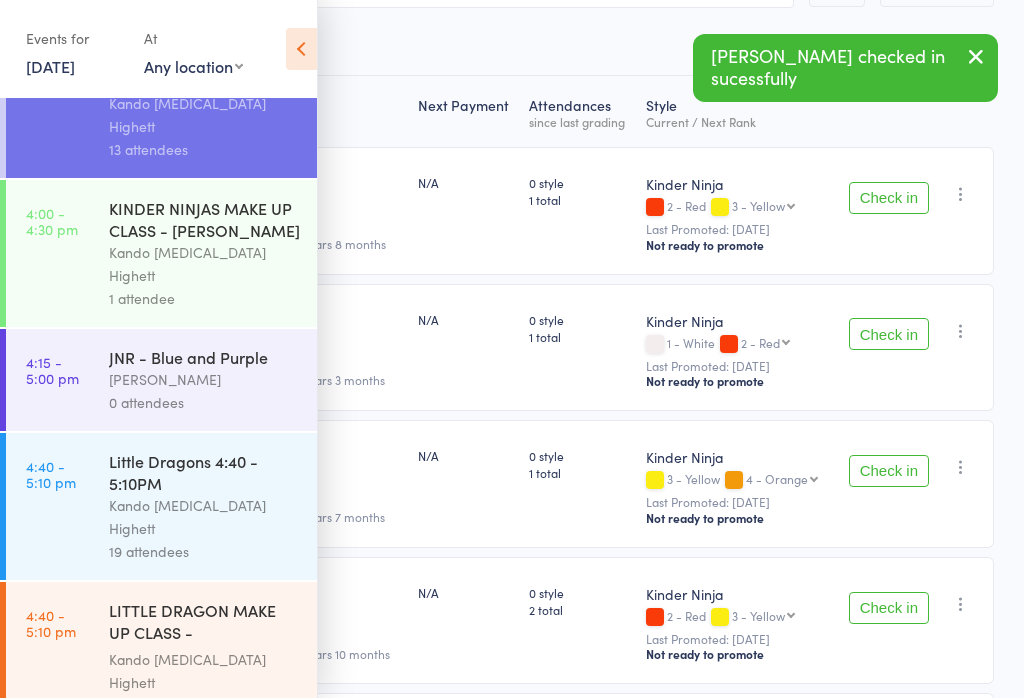 scroll, scrollTop: 201, scrollLeft: 0, axis: vertical 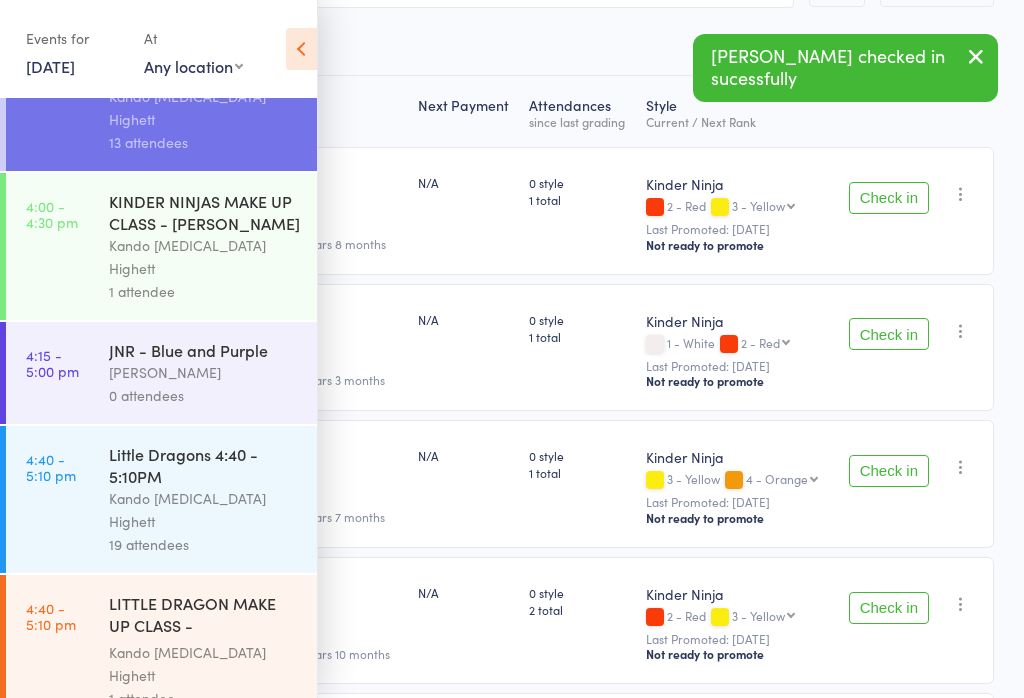 click on "Kando [MEDICAL_DATA] Highett" at bounding box center [204, 510] 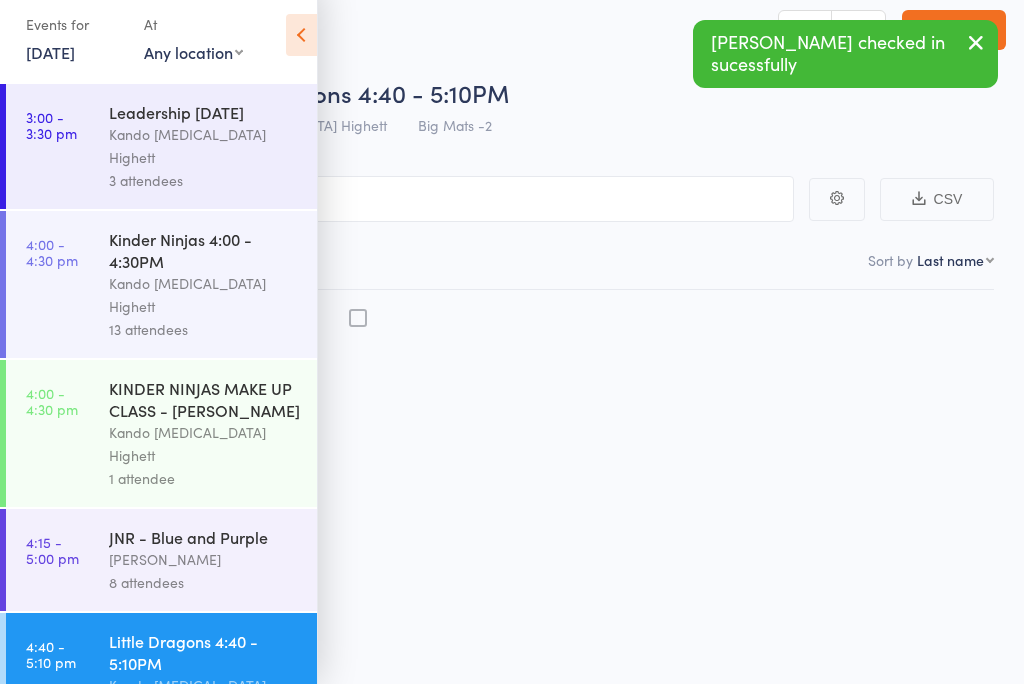 scroll, scrollTop: 14, scrollLeft: 0, axis: vertical 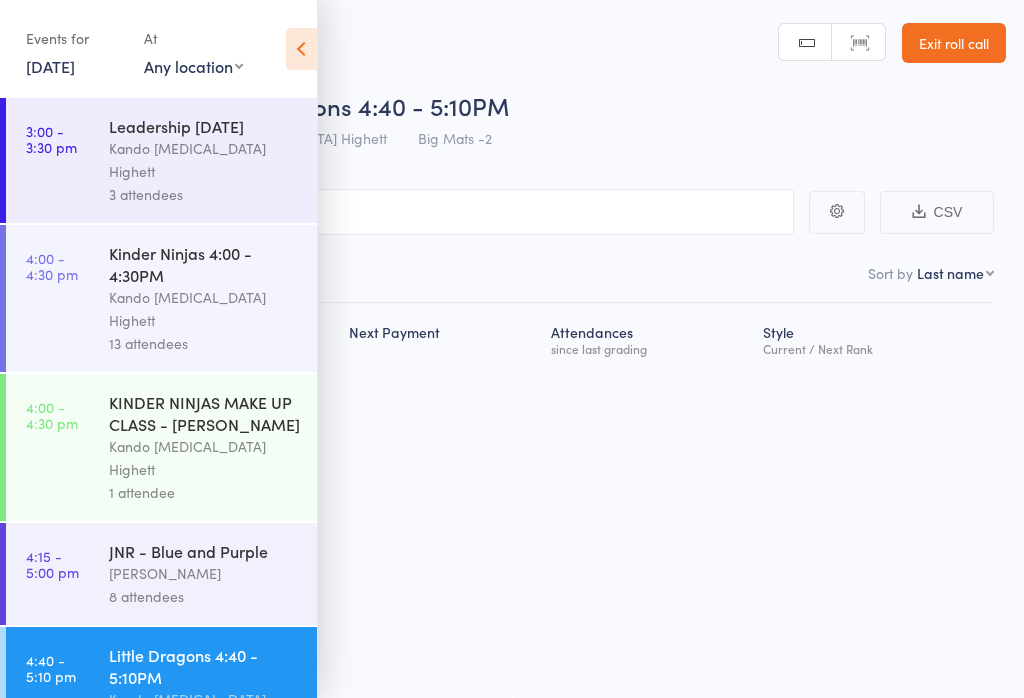 click at bounding box center [301, 49] 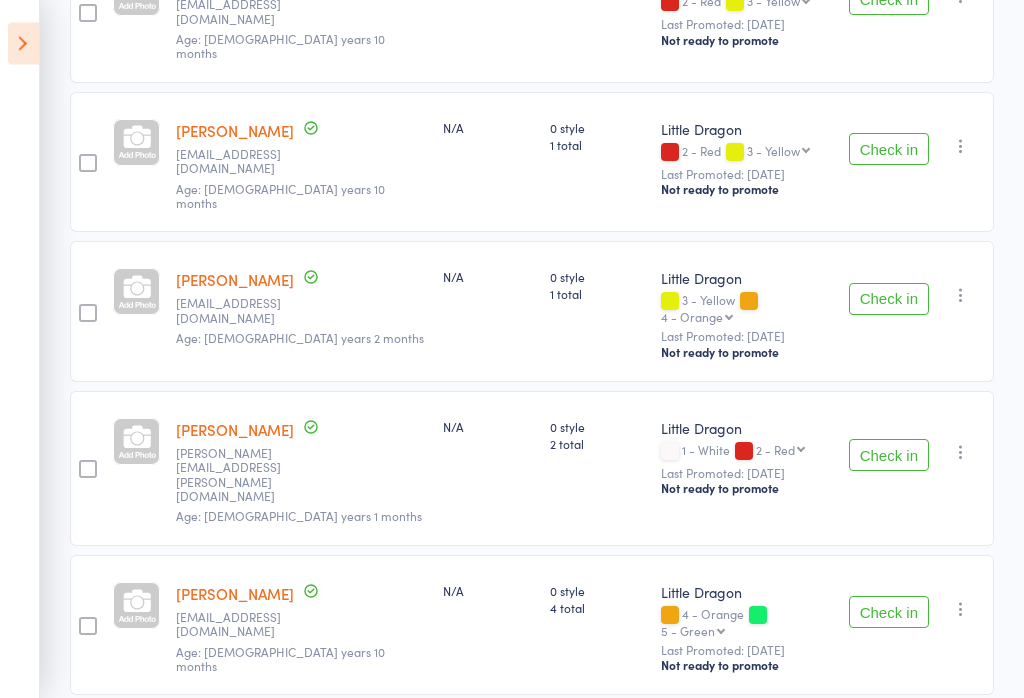 click on "Check in" at bounding box center (889, 300) 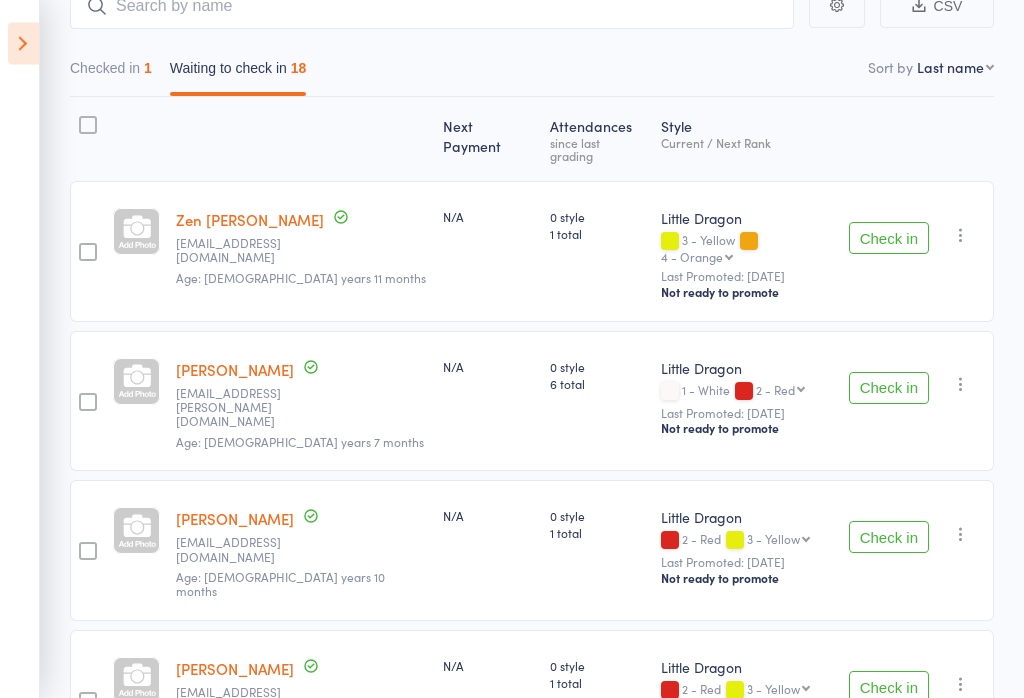 scroll, scrollTop: 206, scrollLeft: 0, axis: vertical 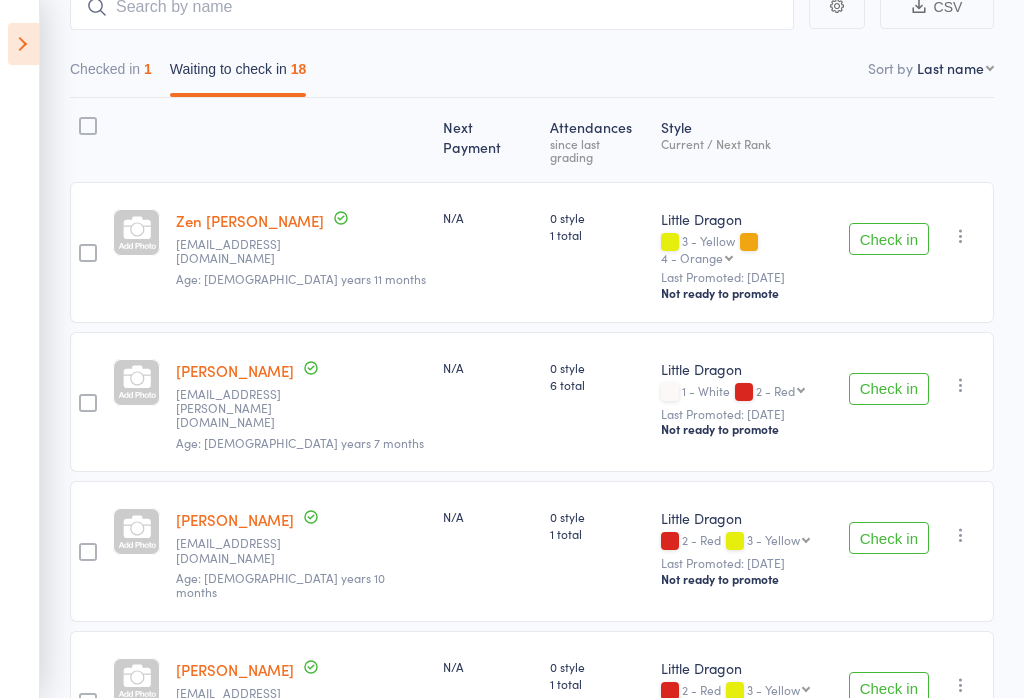 click at bounding box center (23, 44) 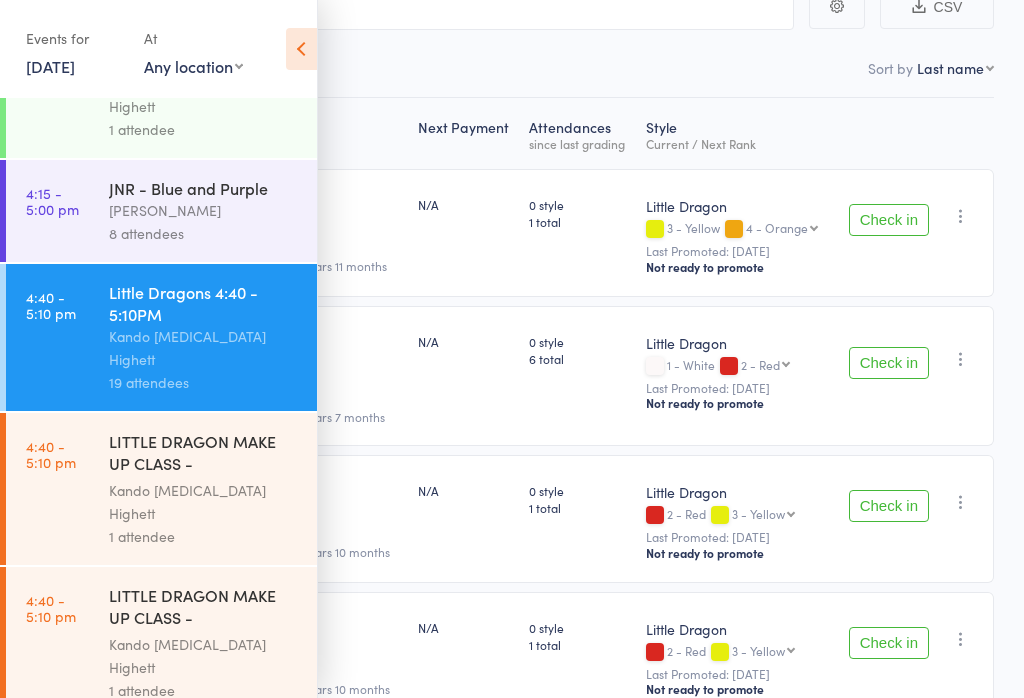 scroll, scrollTop: 362, scrollLeft: 0, axis: vertical 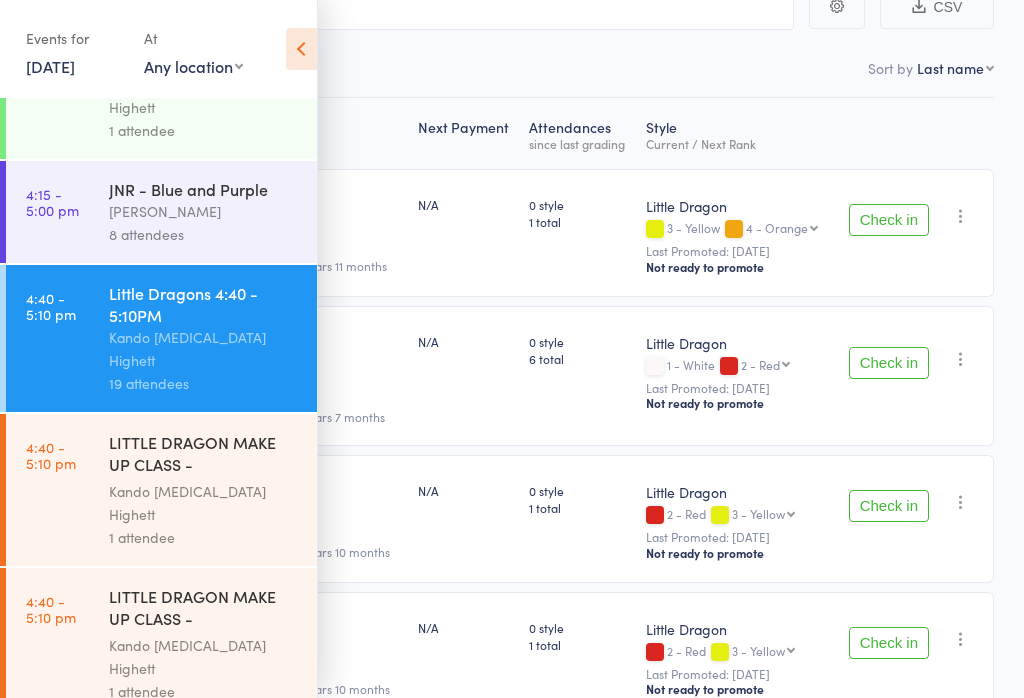 click on "LITTLE DRAGON MAKE UP CLASS - [PERSON_NAME]" at bounding box center [204, 609] 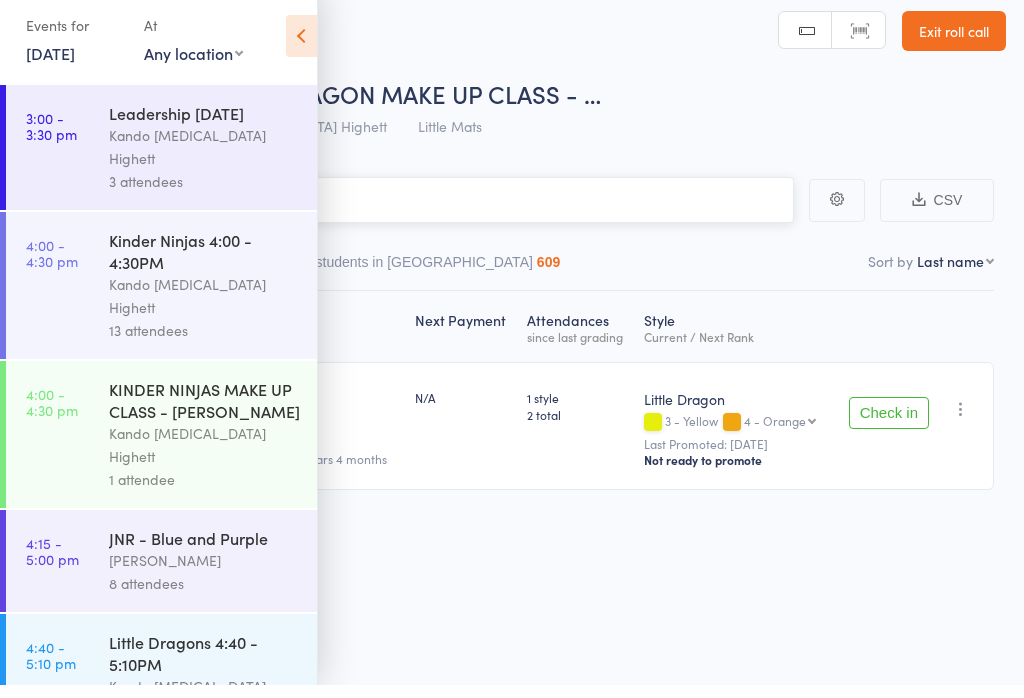 scroll, scrollTop: 14, scrollLeft: 0, axis: vertical 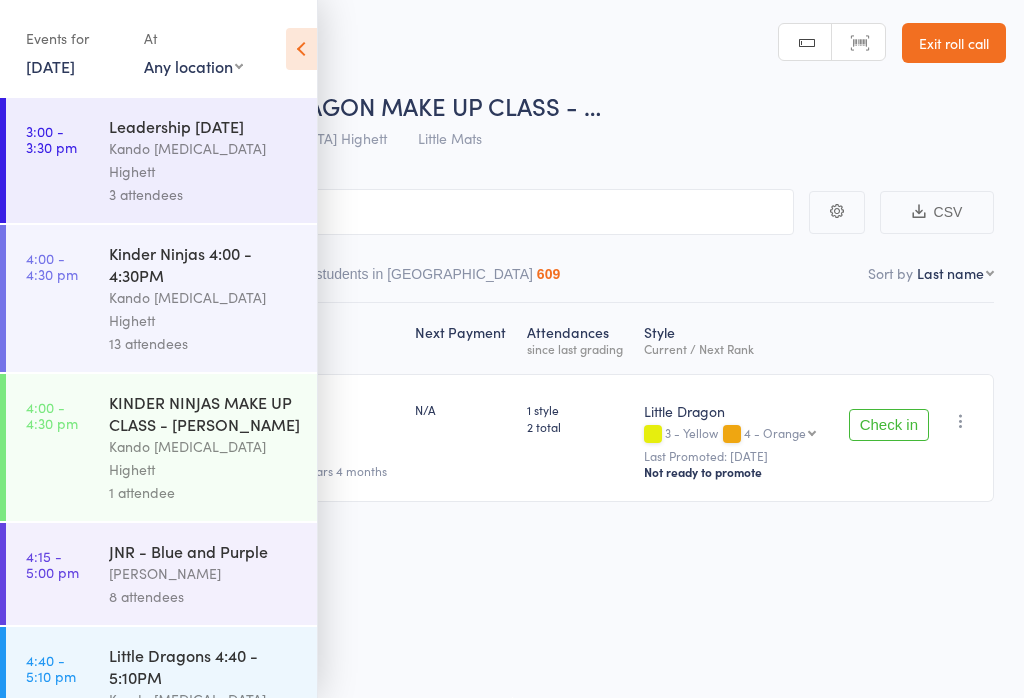 click on "Events for 11 Jul, 2025 11 Jul, 2025
July 2025
Sun Mon Tue Wed Thu Fri Sat
27
29
30
01
02
03
04
05
28
06
07
08
09
10
11
12
29
13
14
15
16
17
18
19
30
20
21
22
23
24
25
26
31
27
28
29
30
31
01
02" at bounding box center [158, 50] 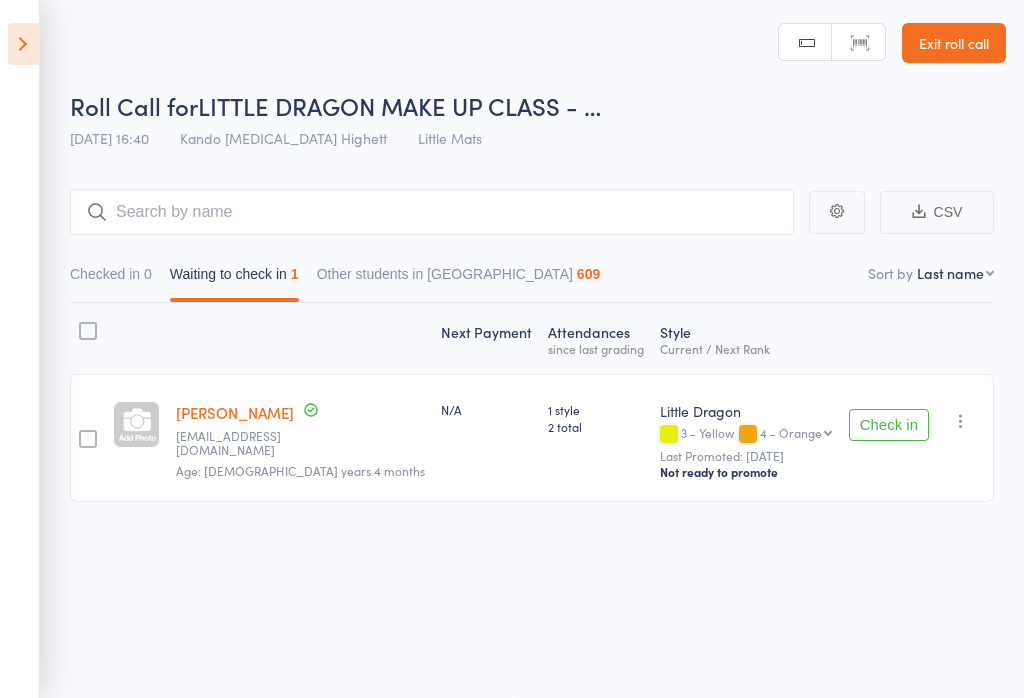 click on "Check in" at bounding box center [889, 425] 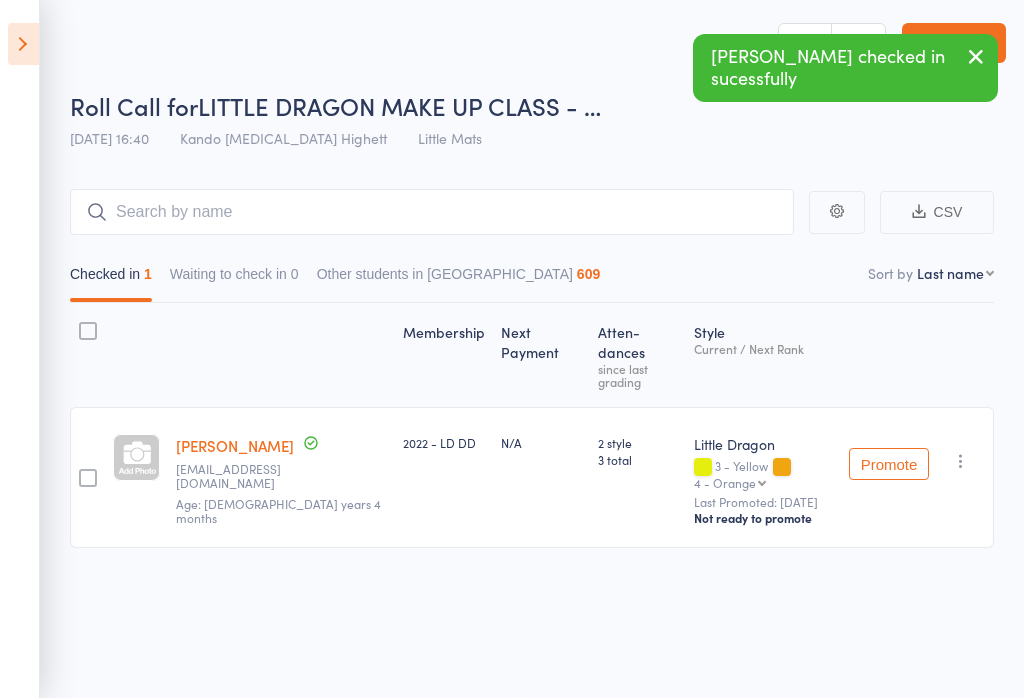 click at bounding box center (23, 44) 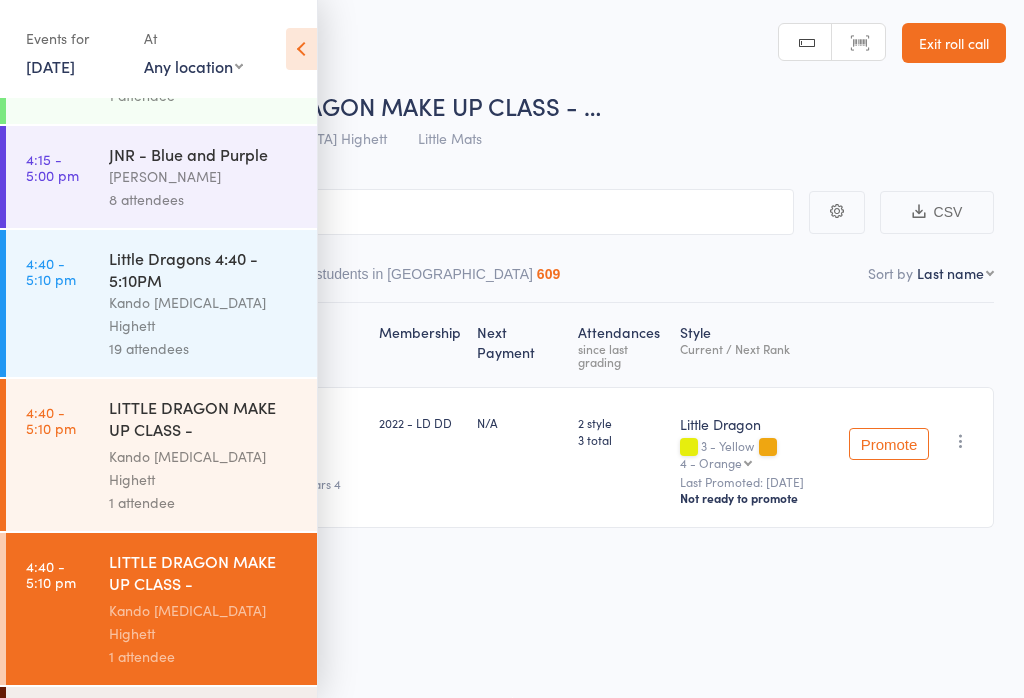 scroll, scrollTop: 393, scrollLeft: 0, axis: vertical 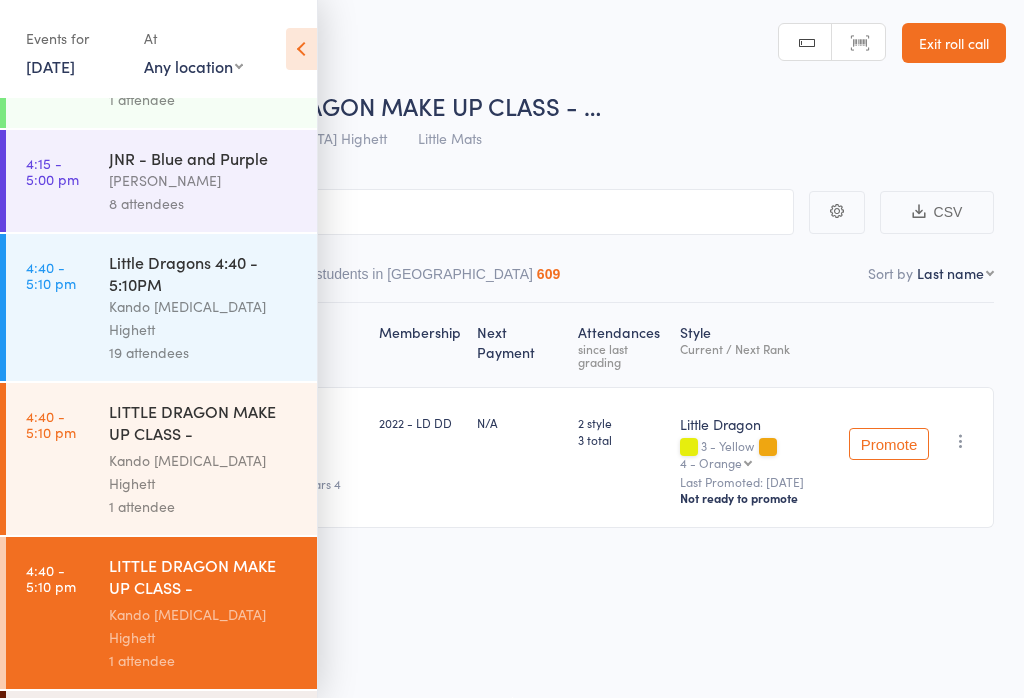 click on "19 attendees" at bounding box center [204, 352] 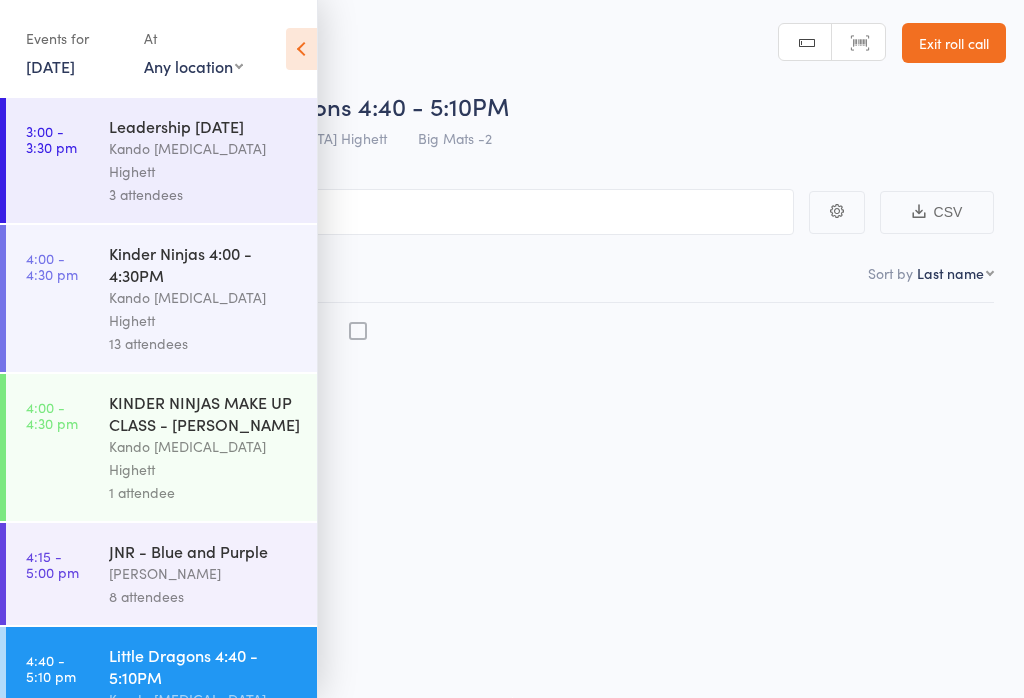 click at bounding box center [301, 49] 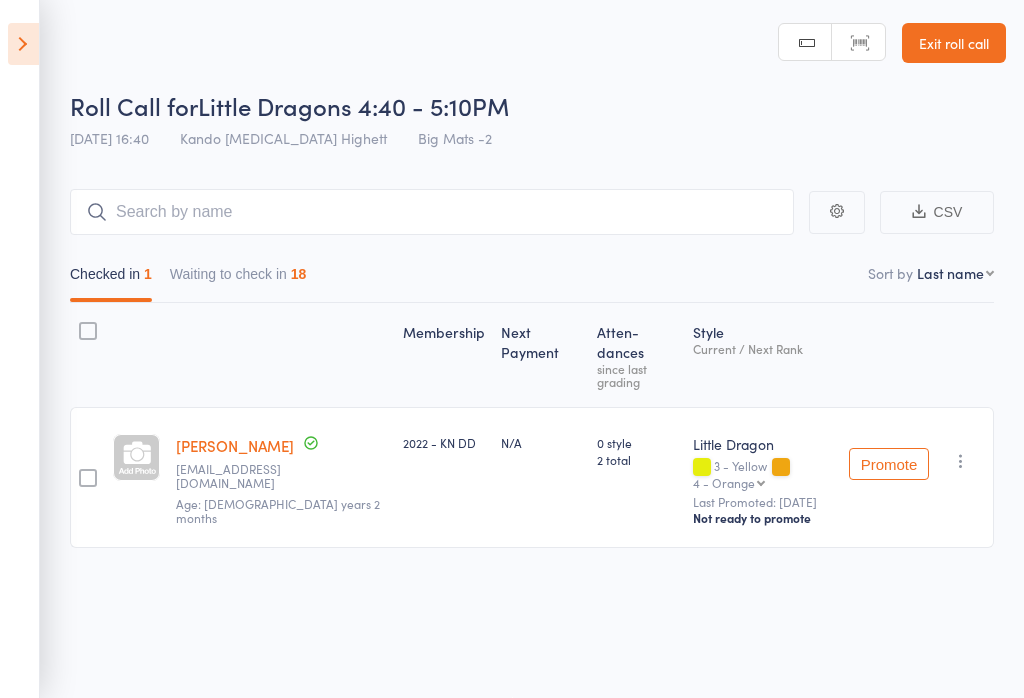 click on "Waiting to check in  18" at bounding box center (238, 279) 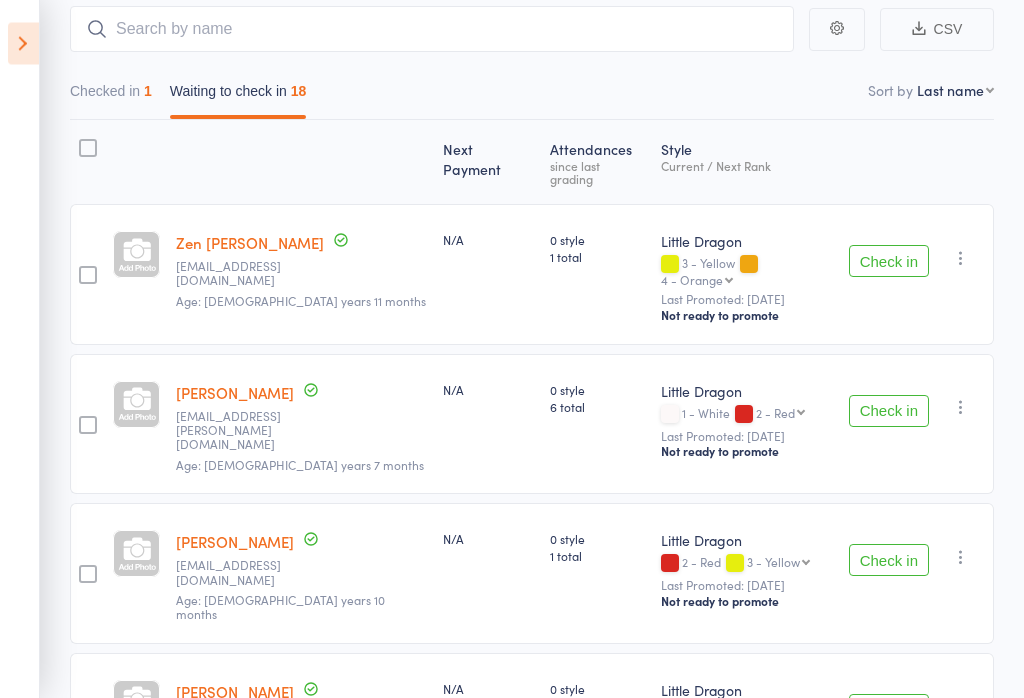 scroll, scrollTop: 187, scrollLeft: 0, axis: vertical 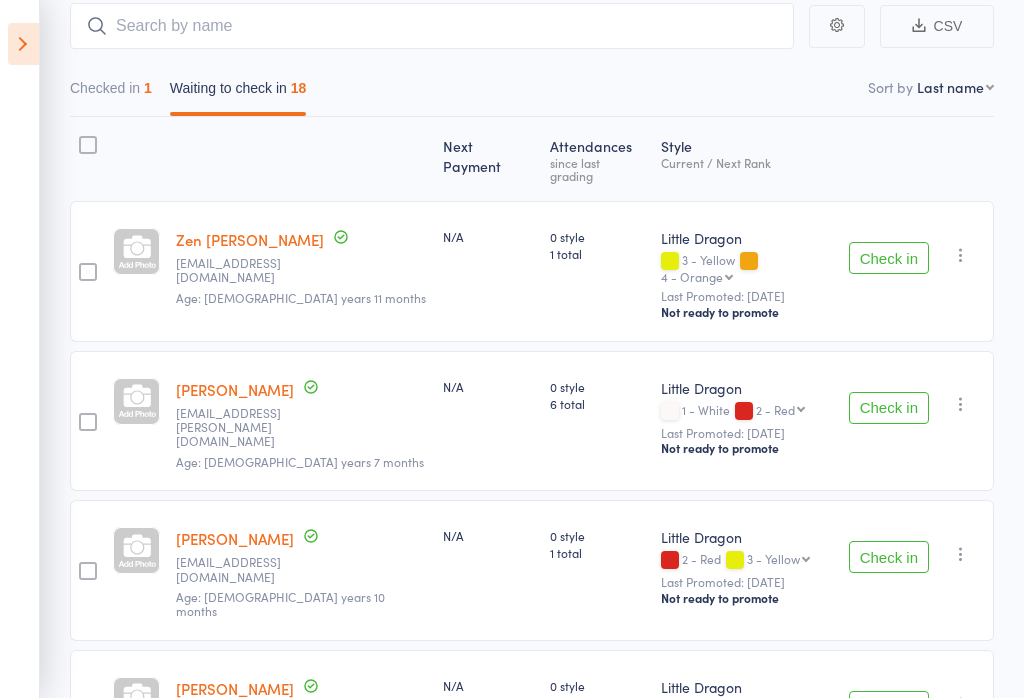 click on "Check in" at bounding box center [889, 258] 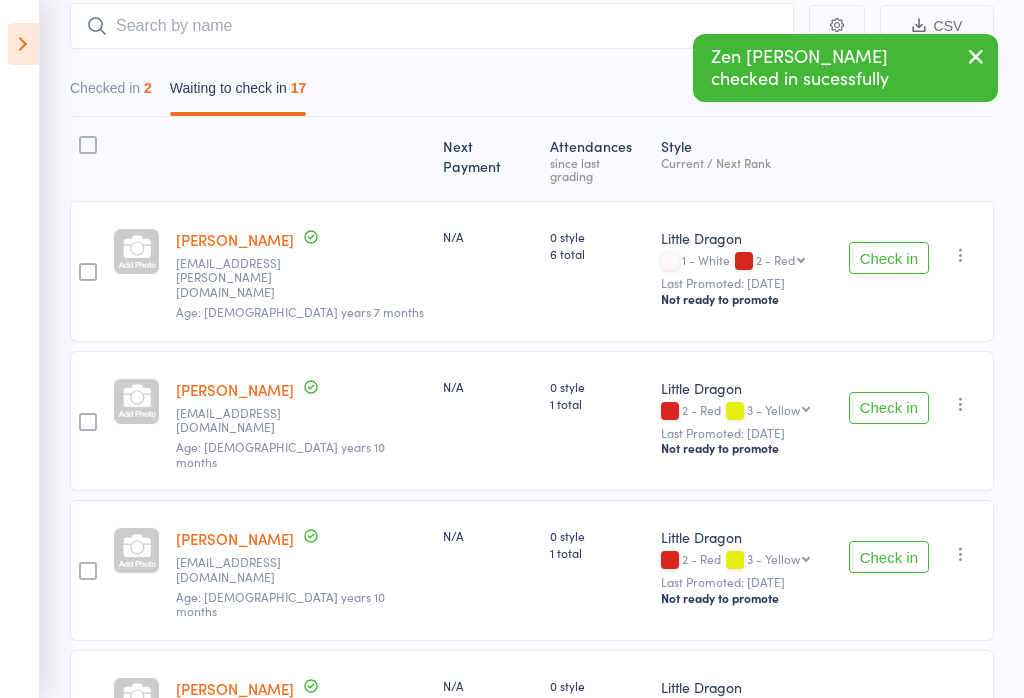 click on "Check in" at bounding box center (889, 258) 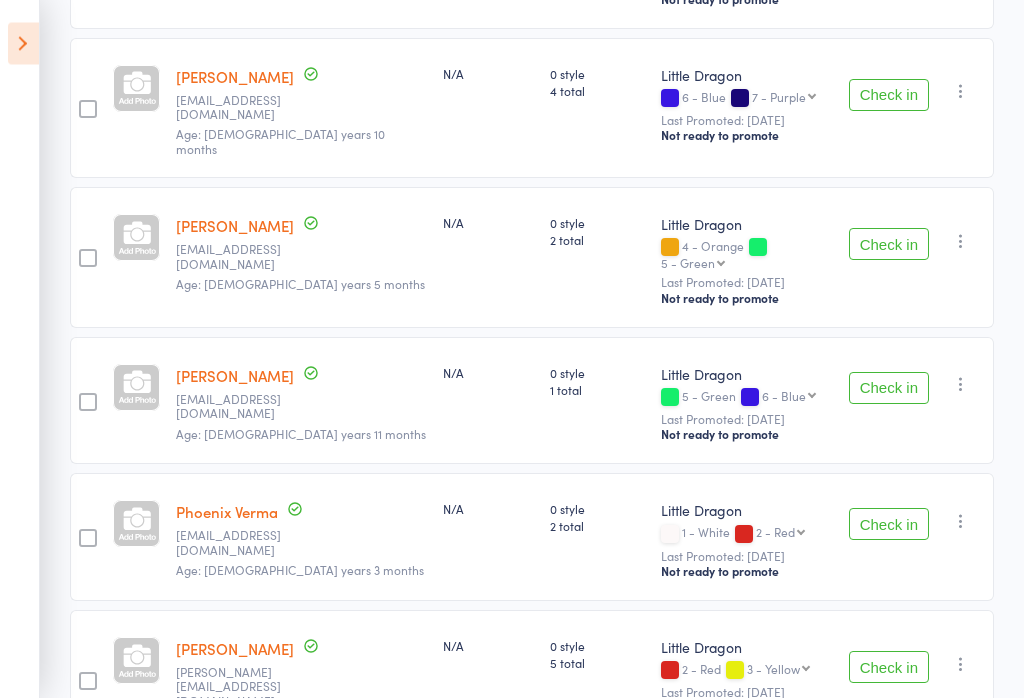 scroll, scrollTop: 1711, scrollLeft: 0, axis: vertical 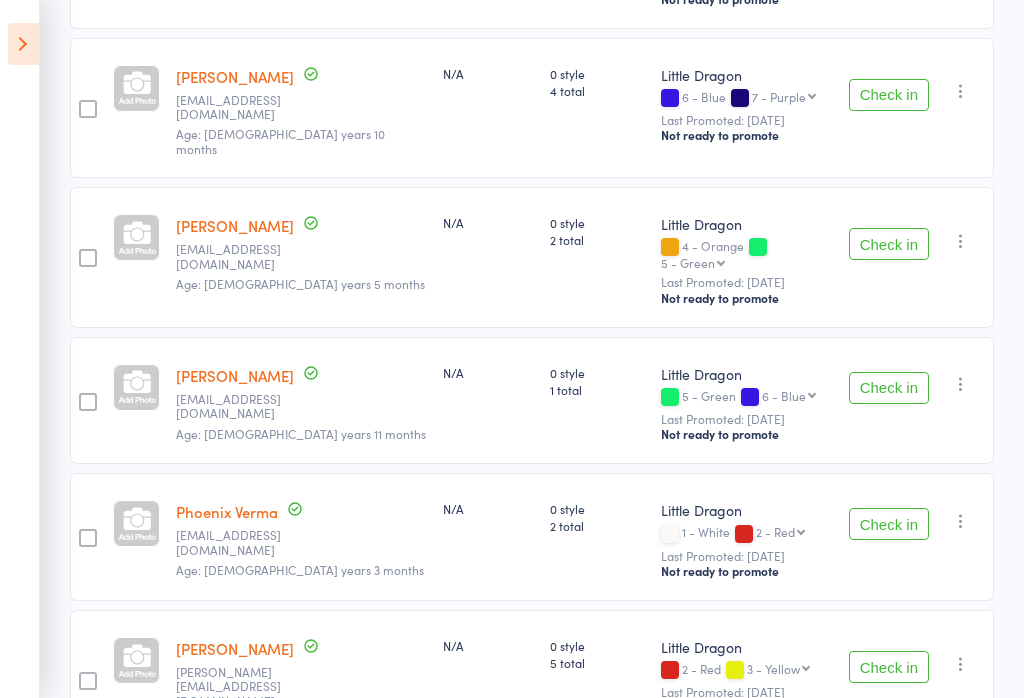 click on "Check in" at bounding box center (889, 667) 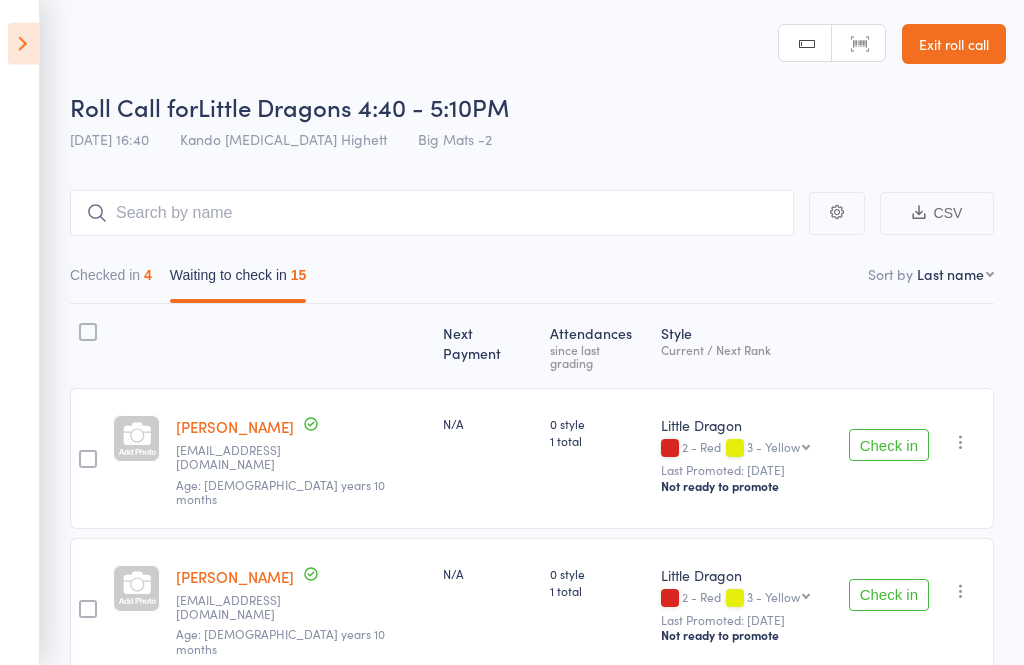 scroll, scrollTop: 49, scrollLeft: 0, axis: vertical 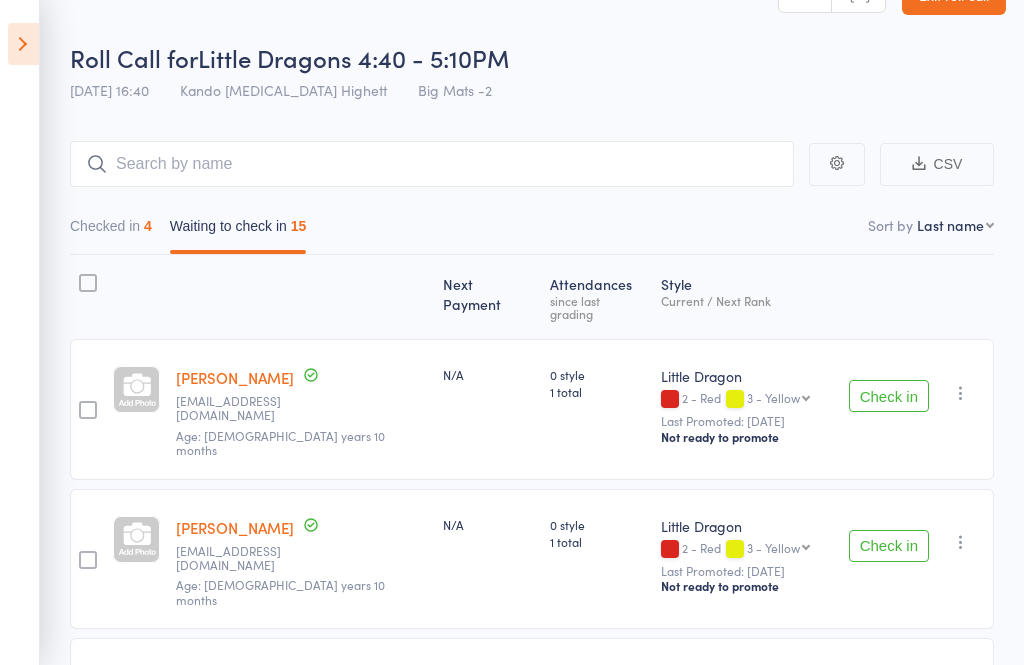 click on "Events for 11 Jul, 2025 11 Jul, 2025
July 2025
Sun Mon Tue Wed Thu Fri Sat
27
29
30
01
02
03
04
05
28
06
07
08
09
10
11
12
29
13
14
15
16
17
18
19
30
20
21
22
23
24
25
26
31
27
28
29
30
31
01
02" at bounding box center (20, 332) 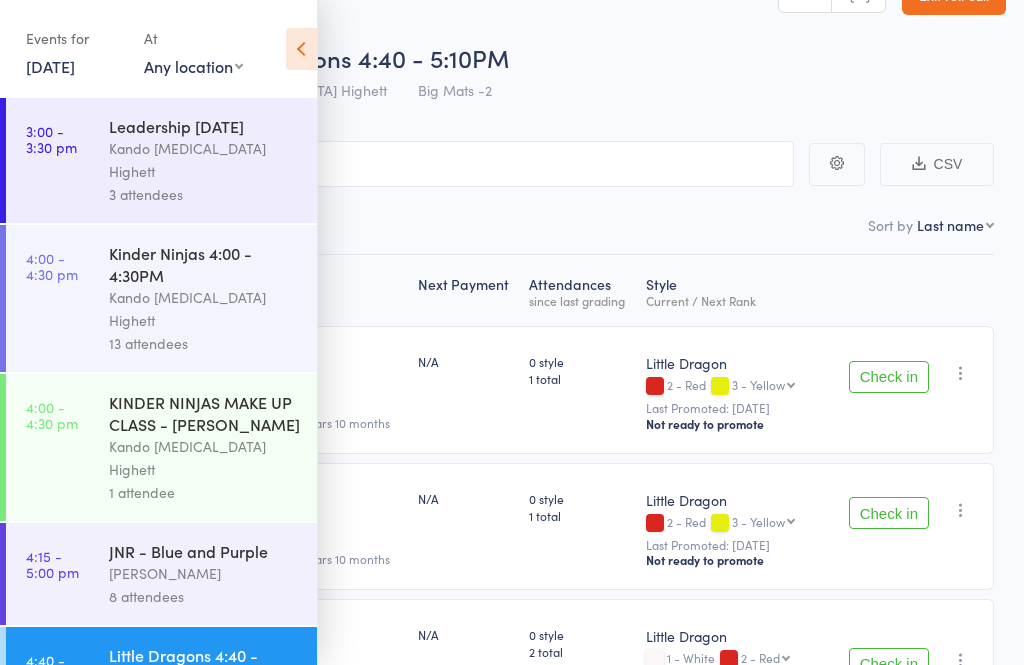 scroll, scrollTop: 7, scrollLeft: 0, axis: vertical 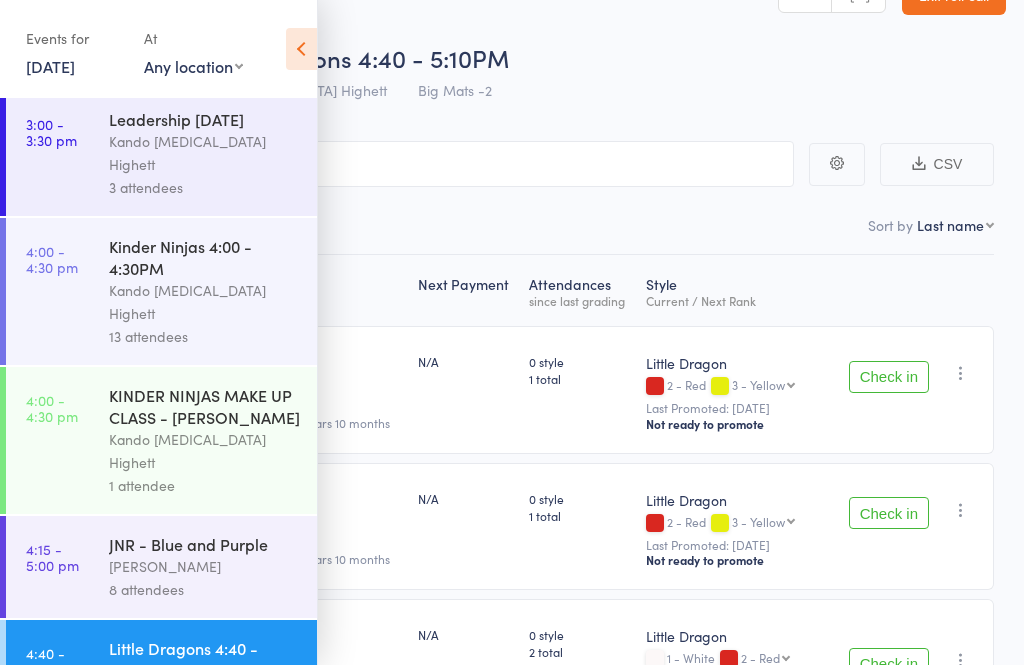 click at bounding box center (301, 49) 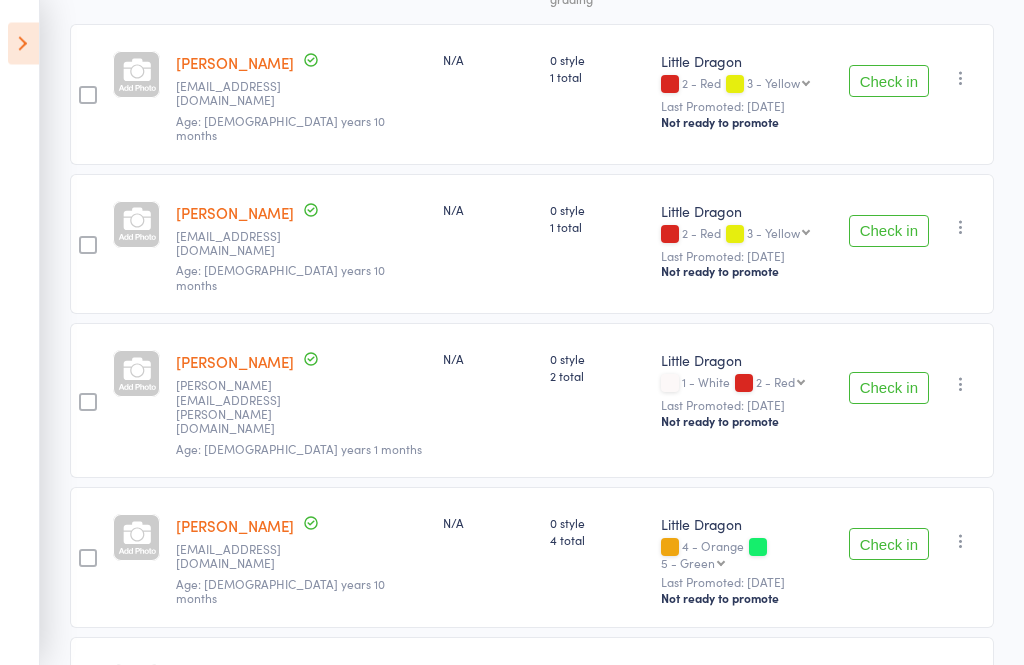 scroll, scrollTop: 364, scrollLeft: 0, axis: vertical 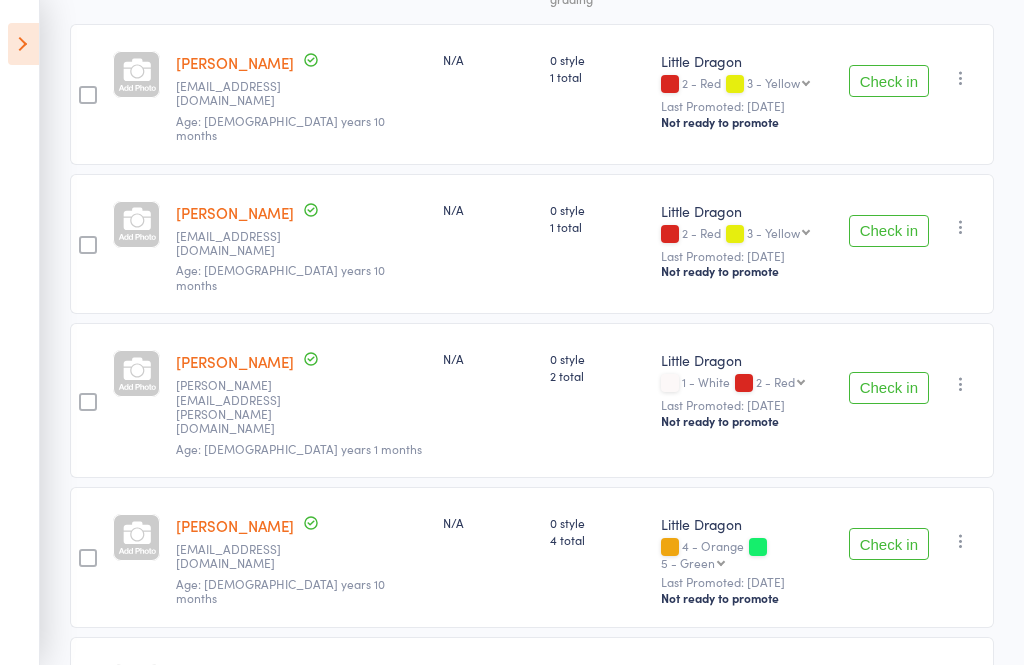 click on "Check in" at bounding box center [889, 388] 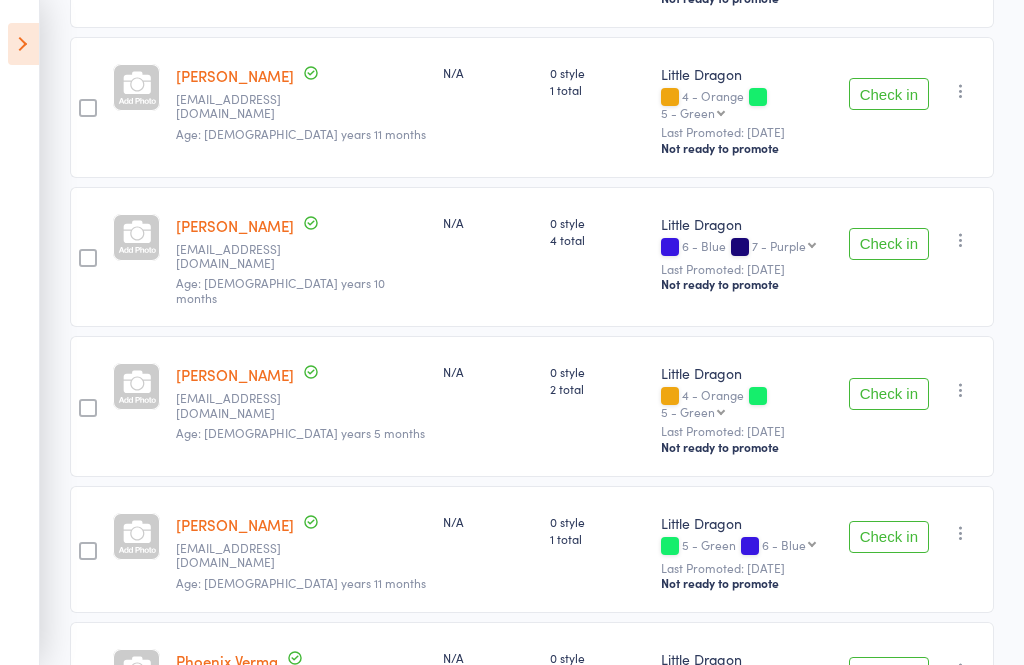 scroll, scrollTop: 1416, scrollLeft: 0, axis: vertical 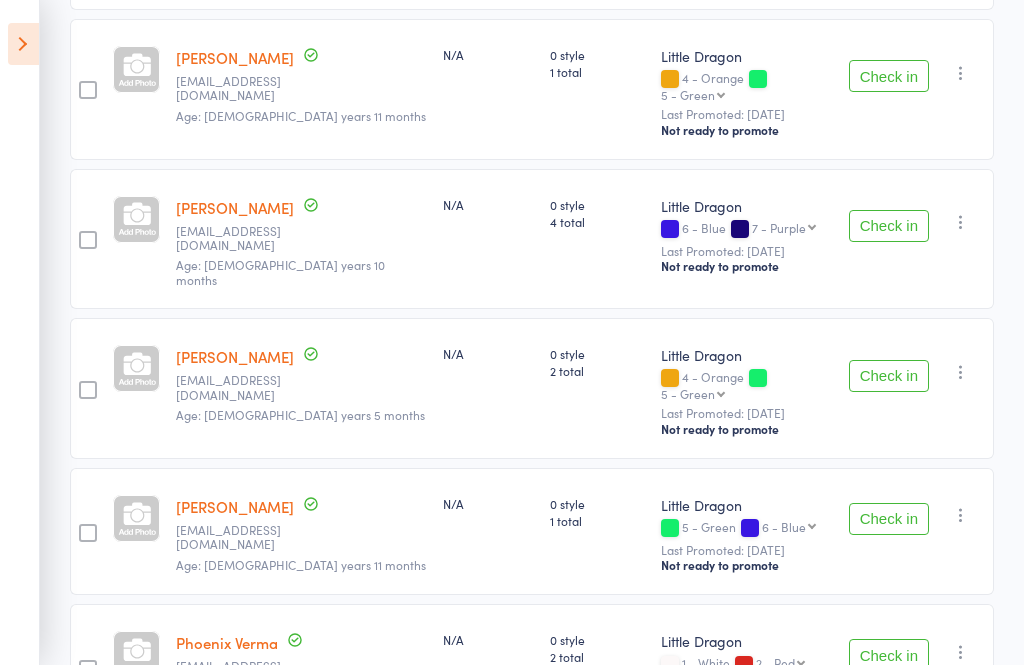 click on "Check in" at bounding box center [889, 519] 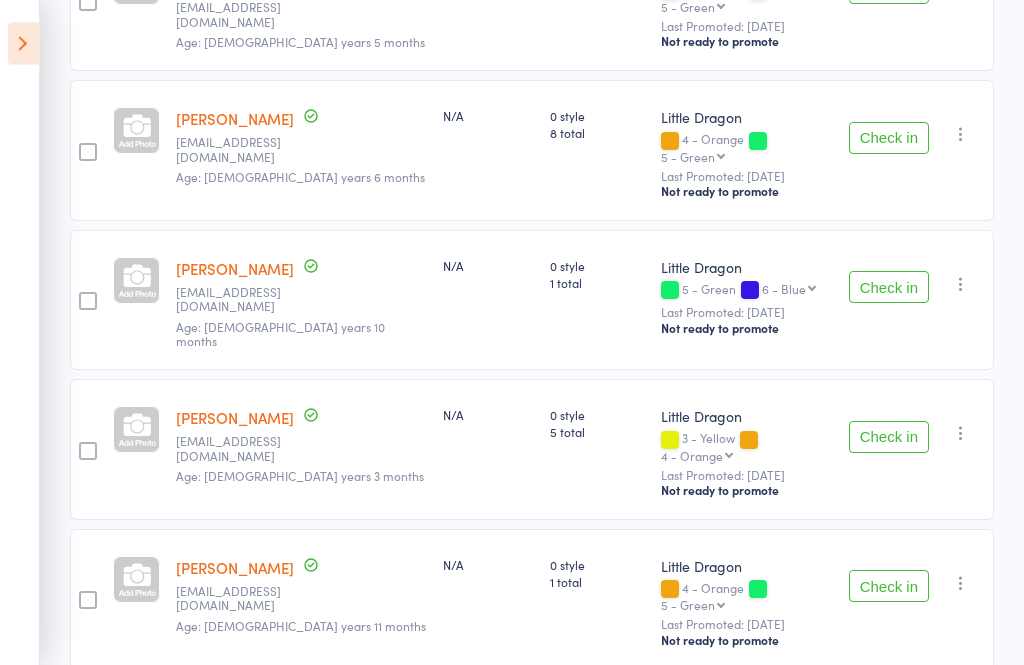 scroll, scrollTop: 903, scrollLeft: 0, axis: vertical 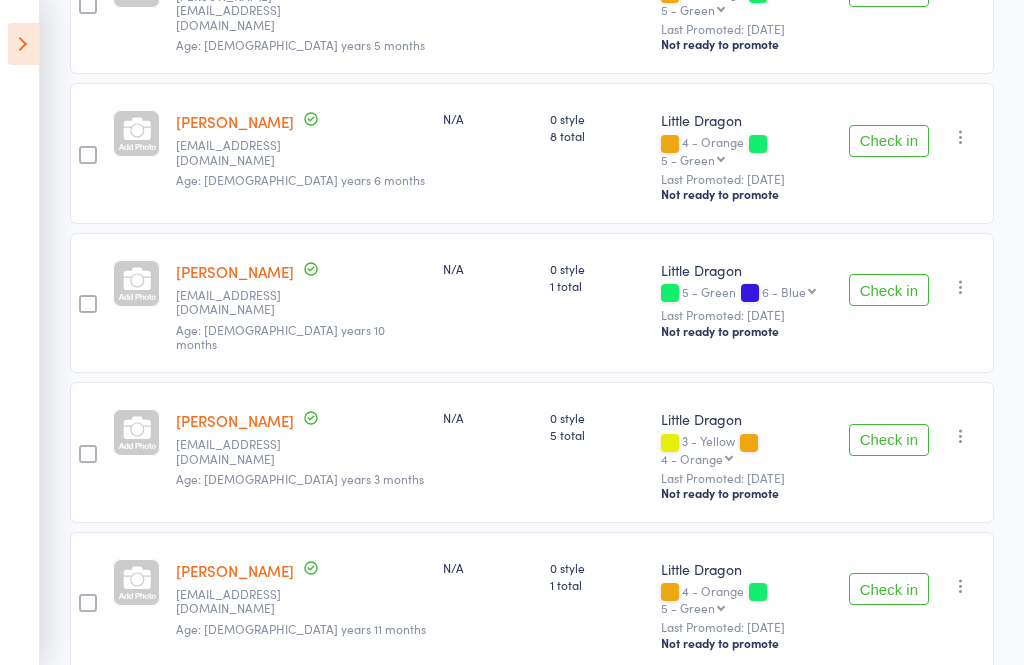 click on "Check in" at bounding box center (889, 290) 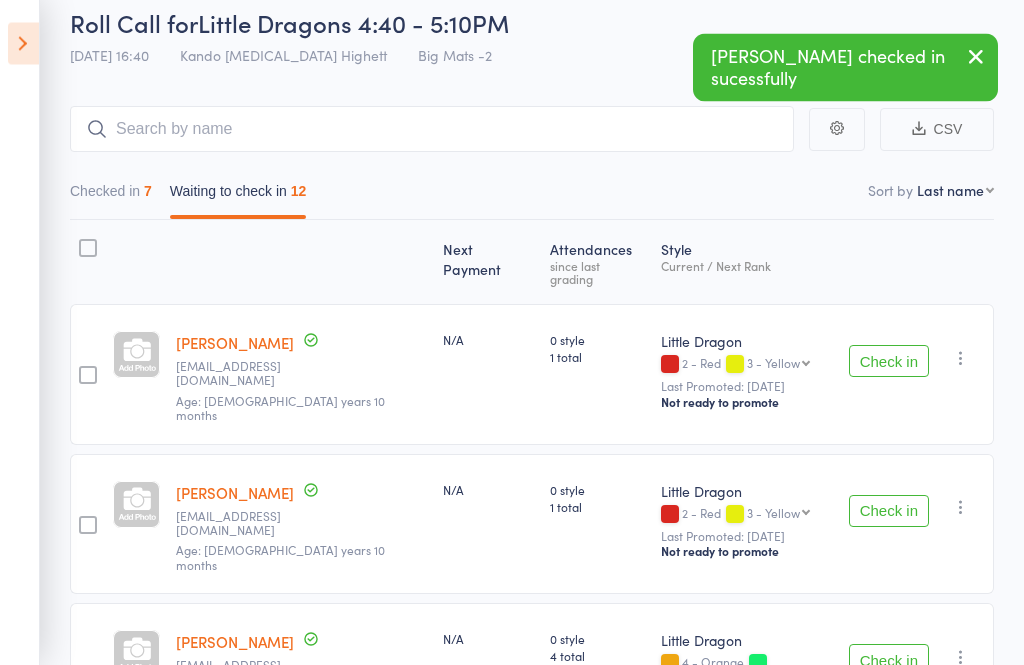 scroll, scrollTop: 0, scrollLeft: 0, axis: both 